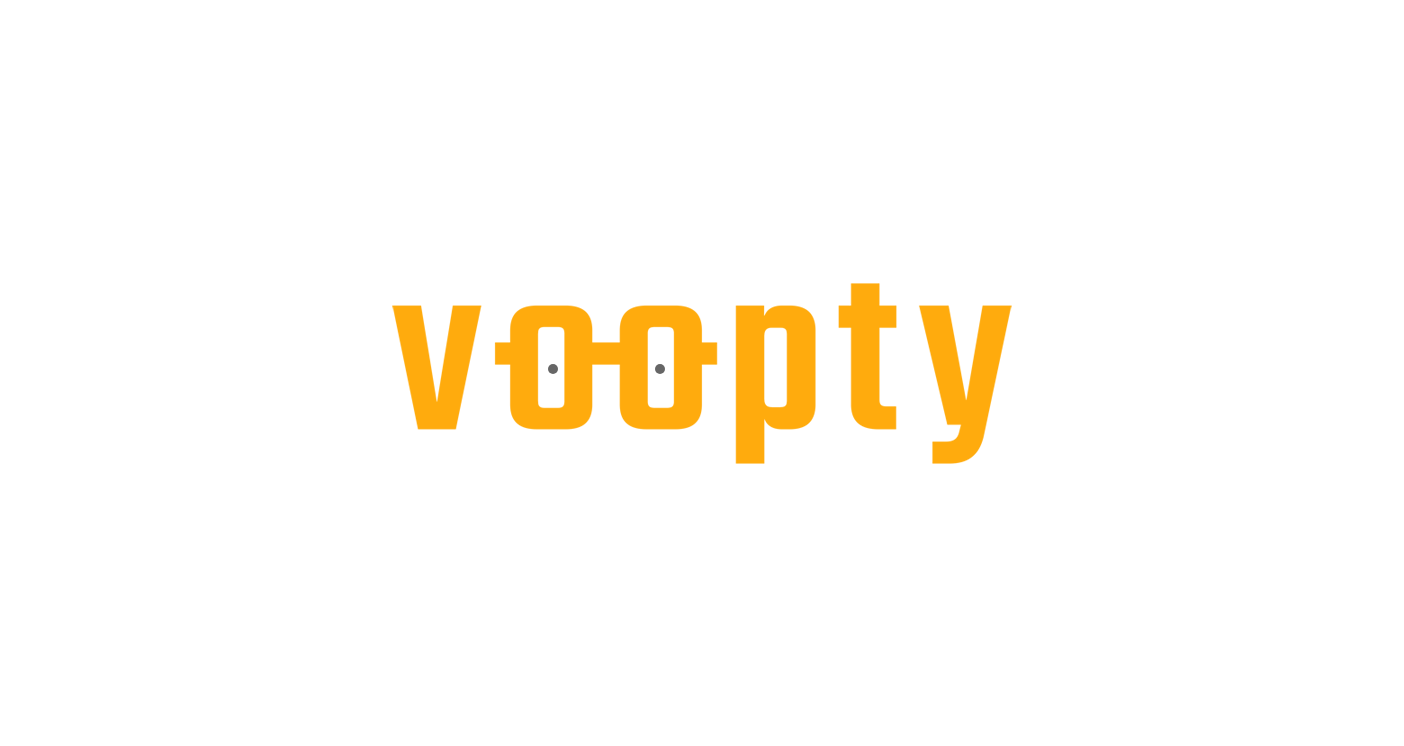 scroll, scrollTop: 0, scrollLeft: 0, axis: both 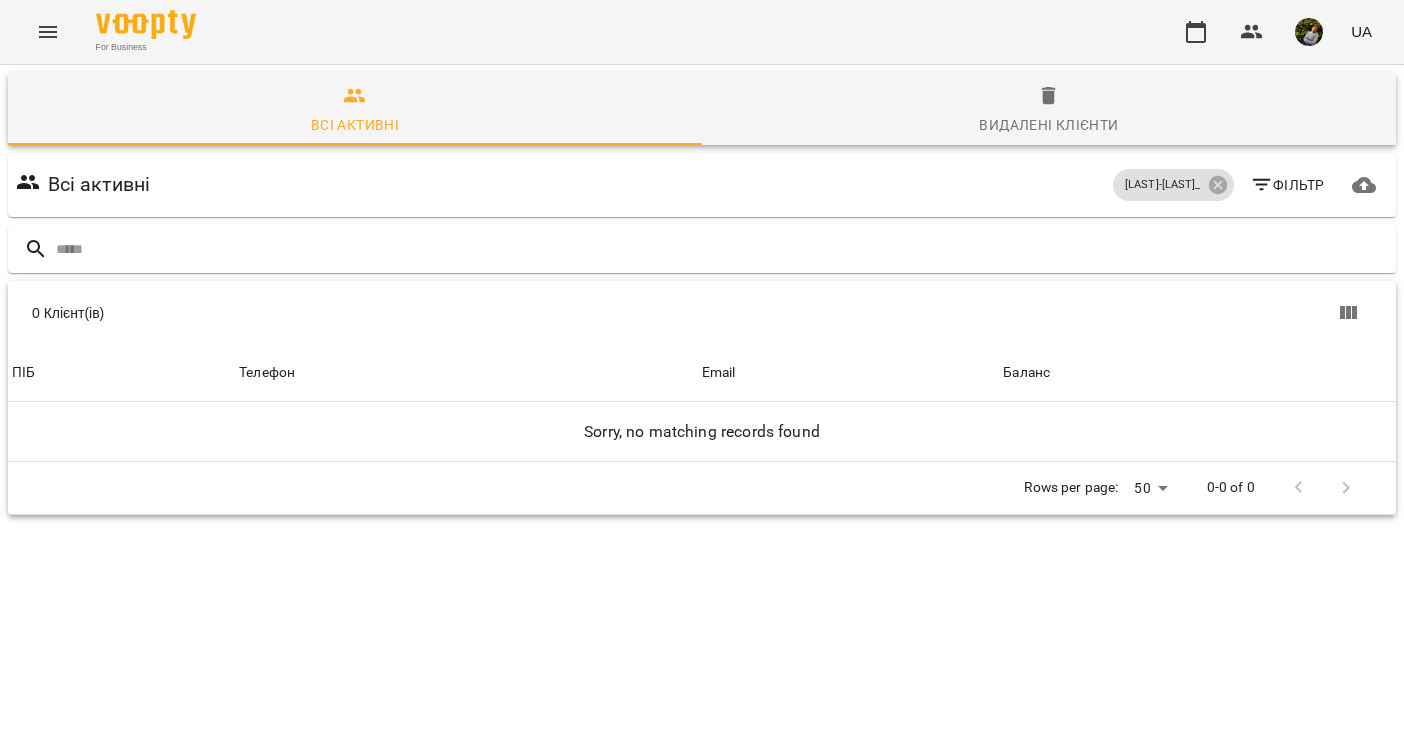 click 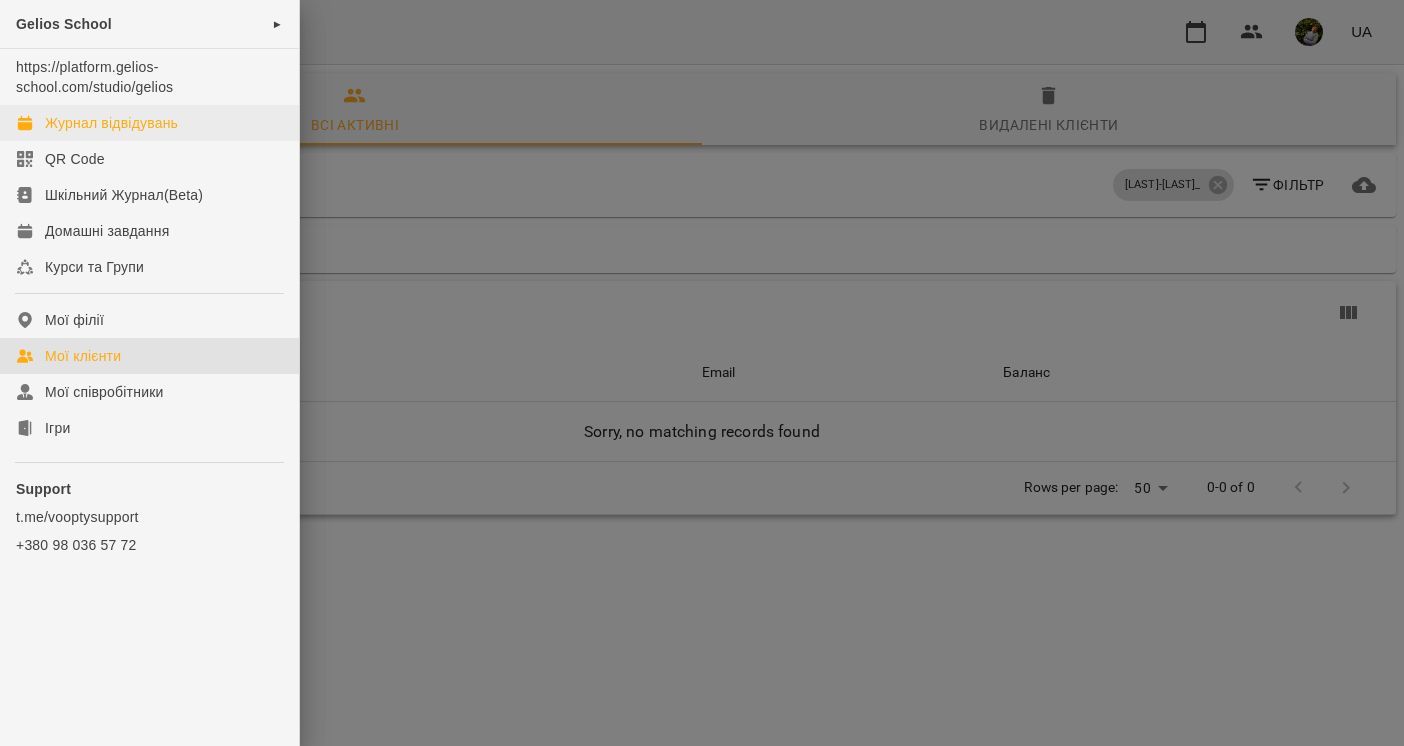 click on "Журнал відвідувань" at bounding box center [111, 123] 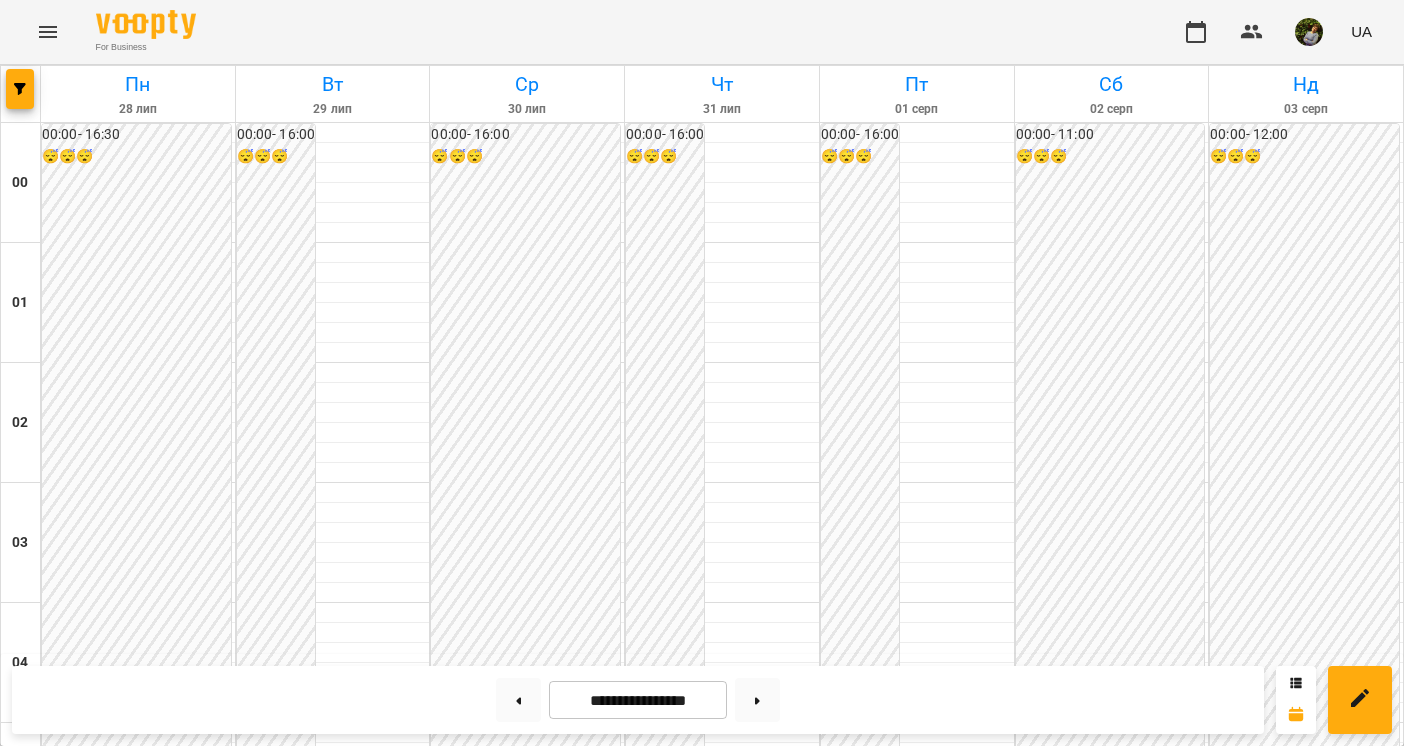 scroll, scrollTop: 2346, scrollLeft: 0, axis: vertical 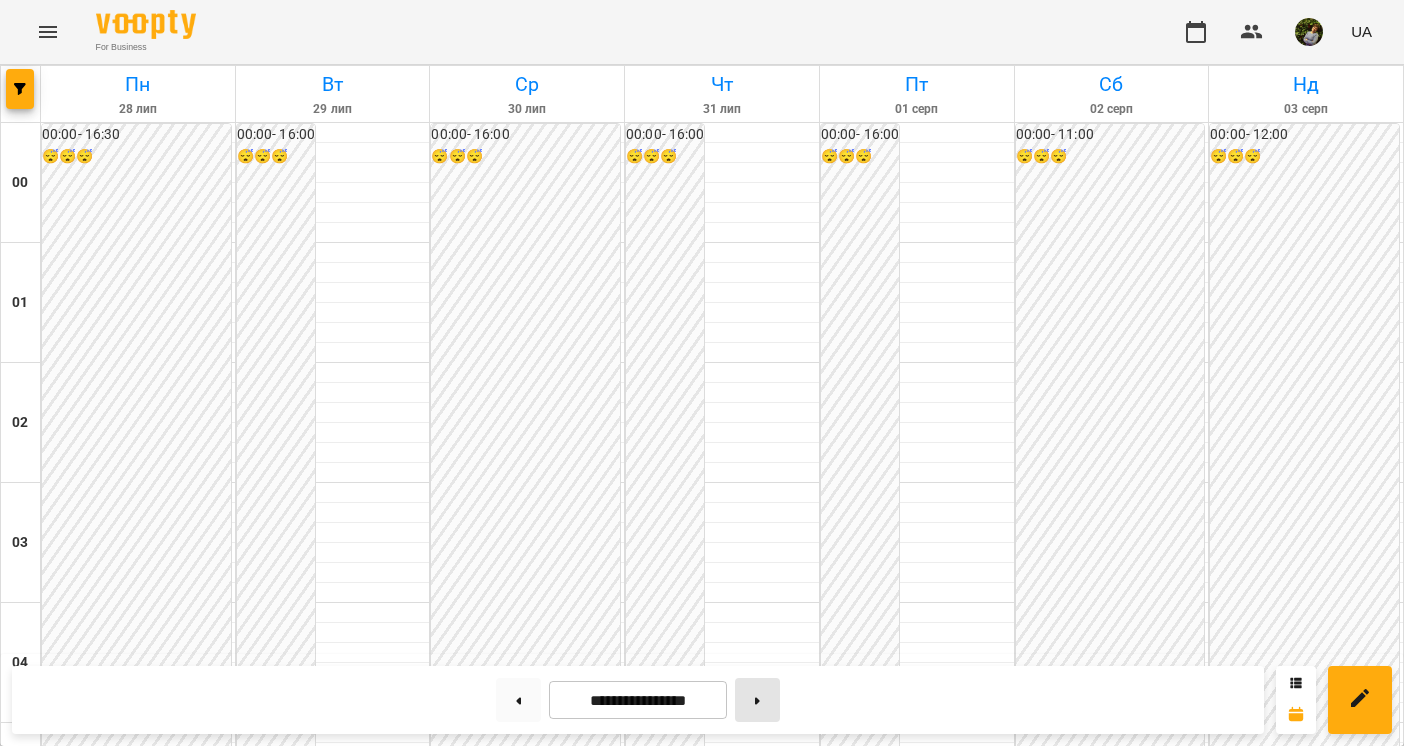 click at bounding box center [757, 700] 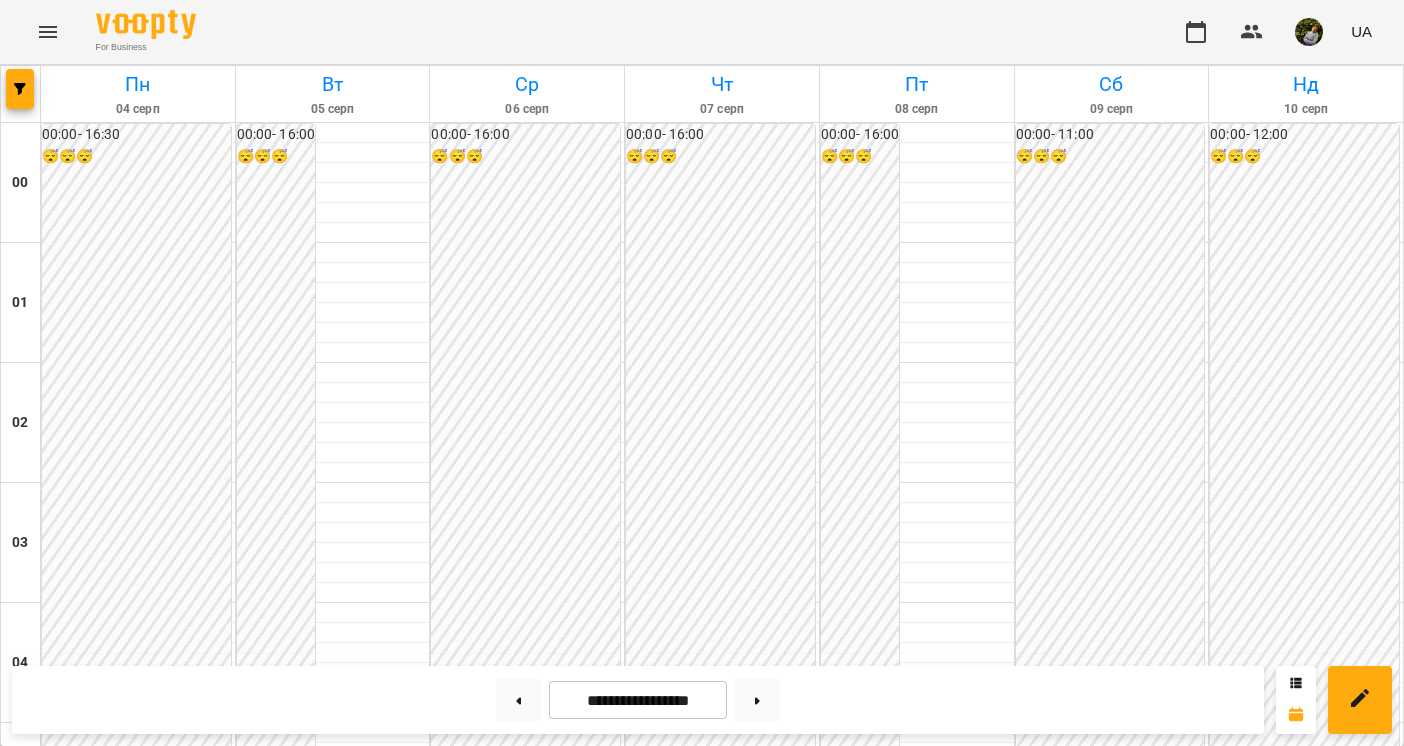scroll, scrollTop: 2005, scrollLeft: 0, axis: vertical 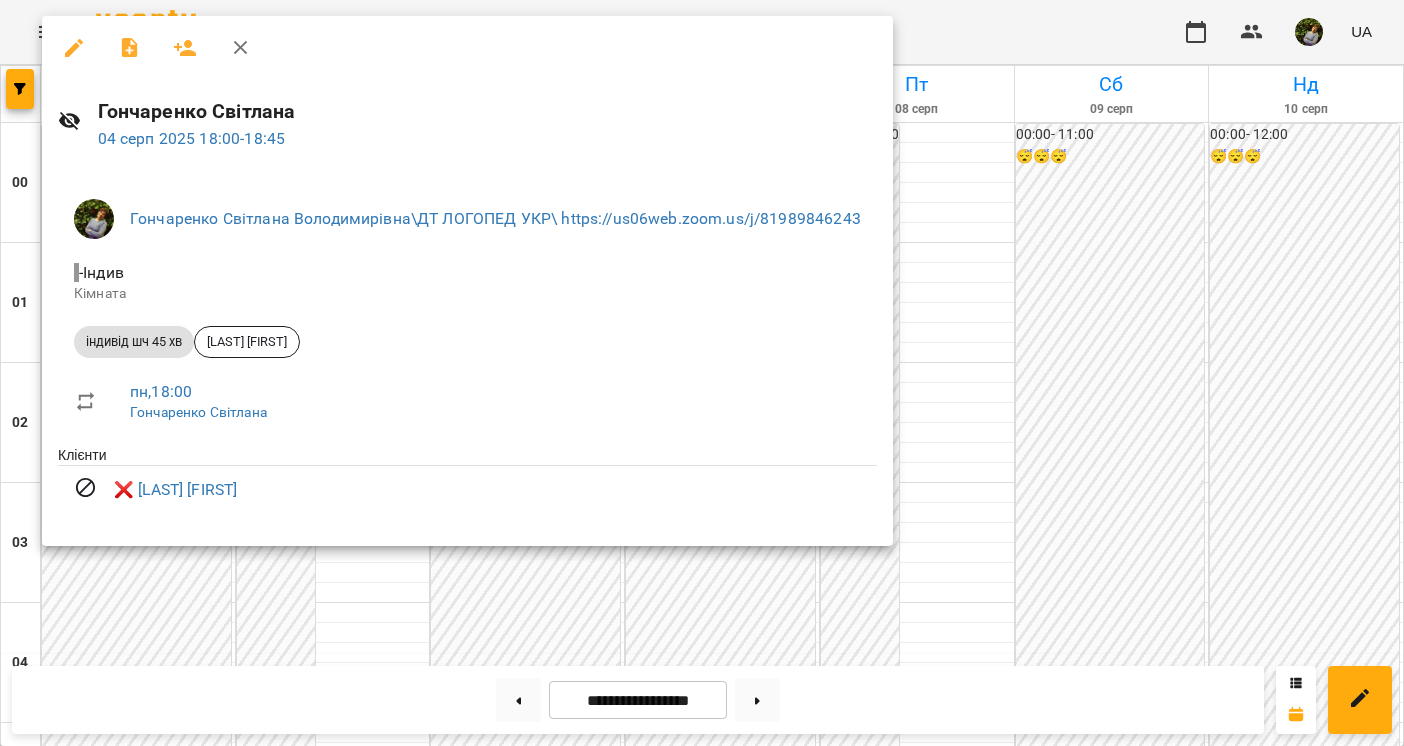 click at bounding box center (702, 373) 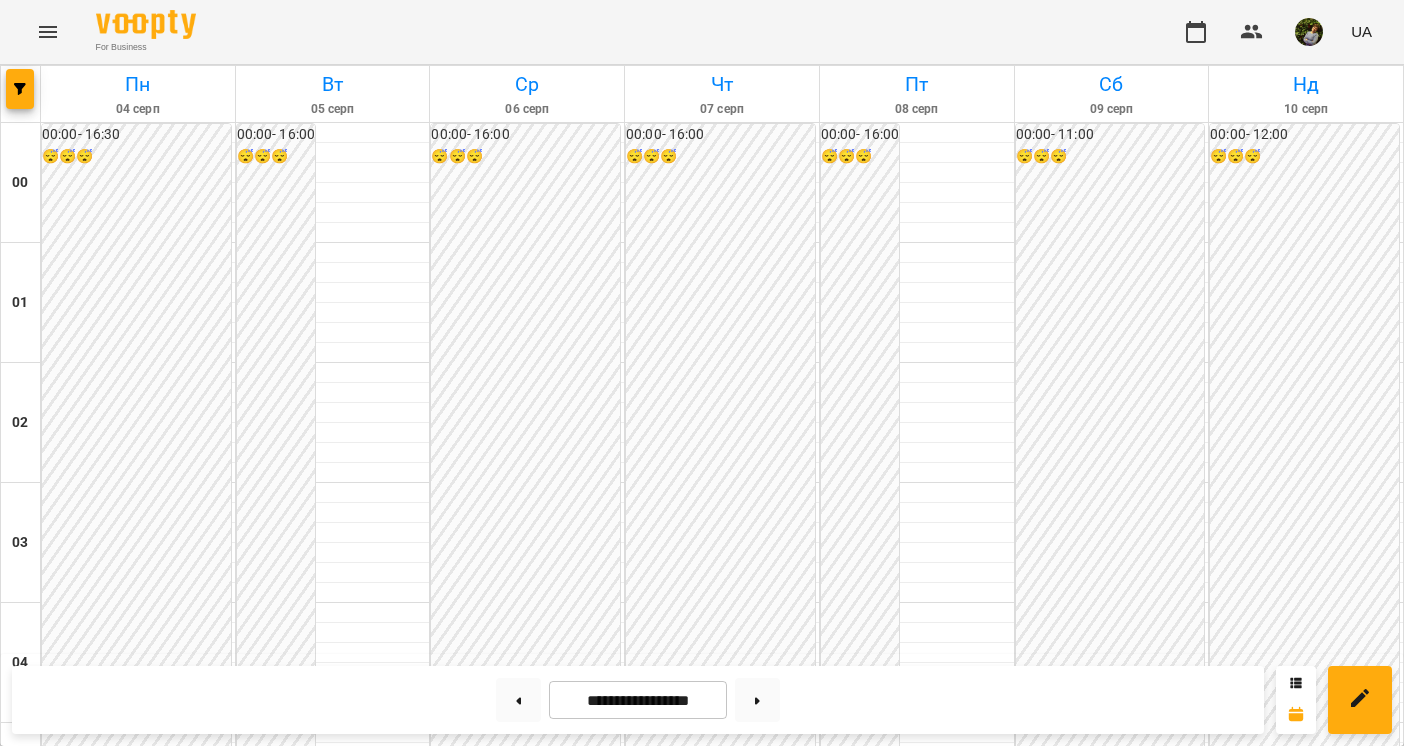 scroll, scrollTop: 1102, scrollLeft: 0, axis: vertical 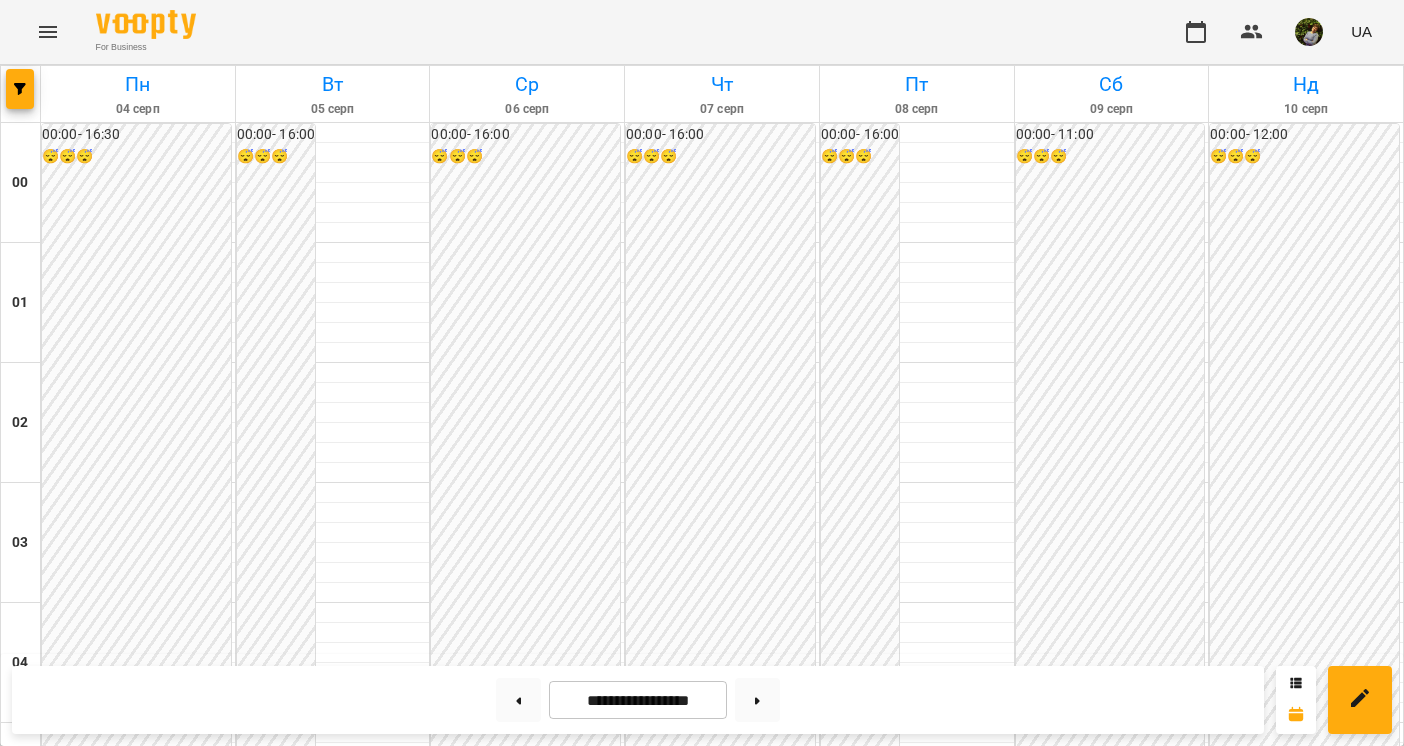 click on "11:00" at bounding box center [927, 1471] 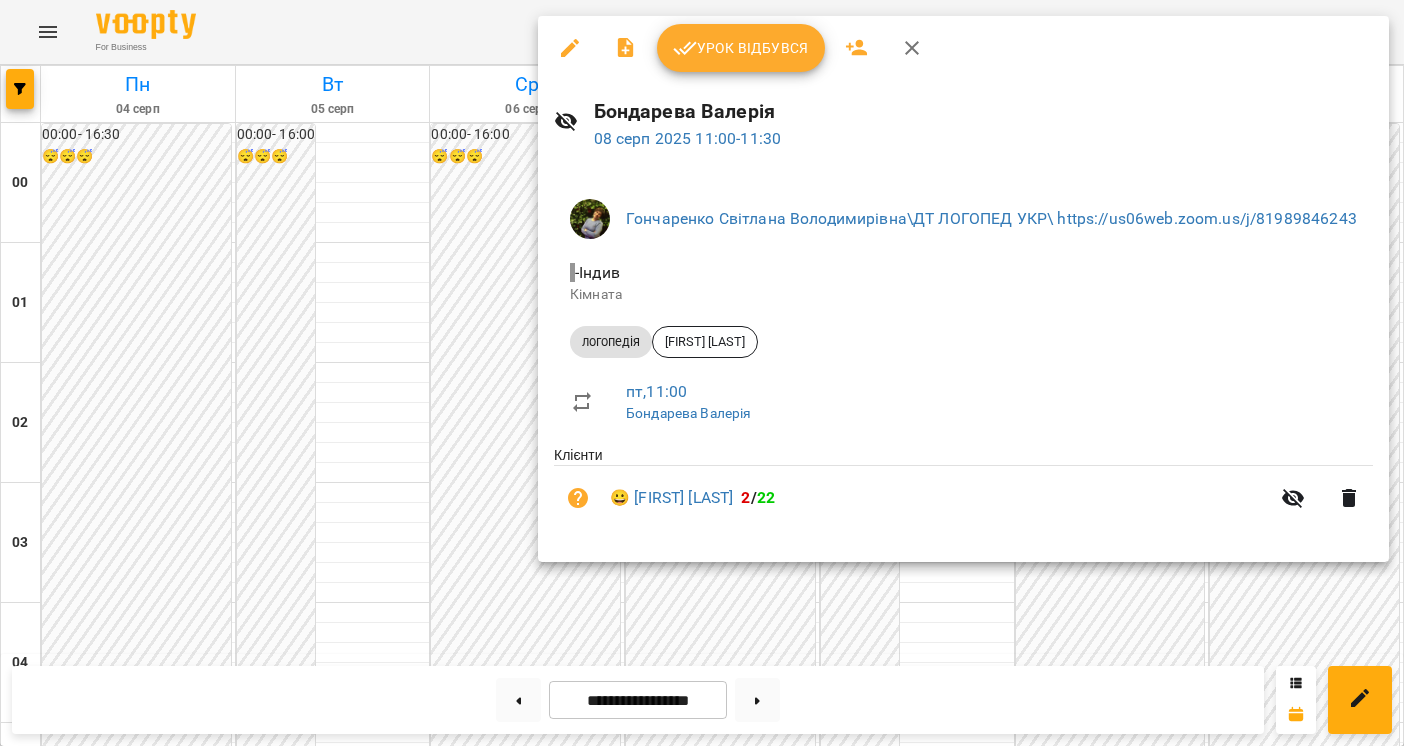 click at bounding box center [702, 373] 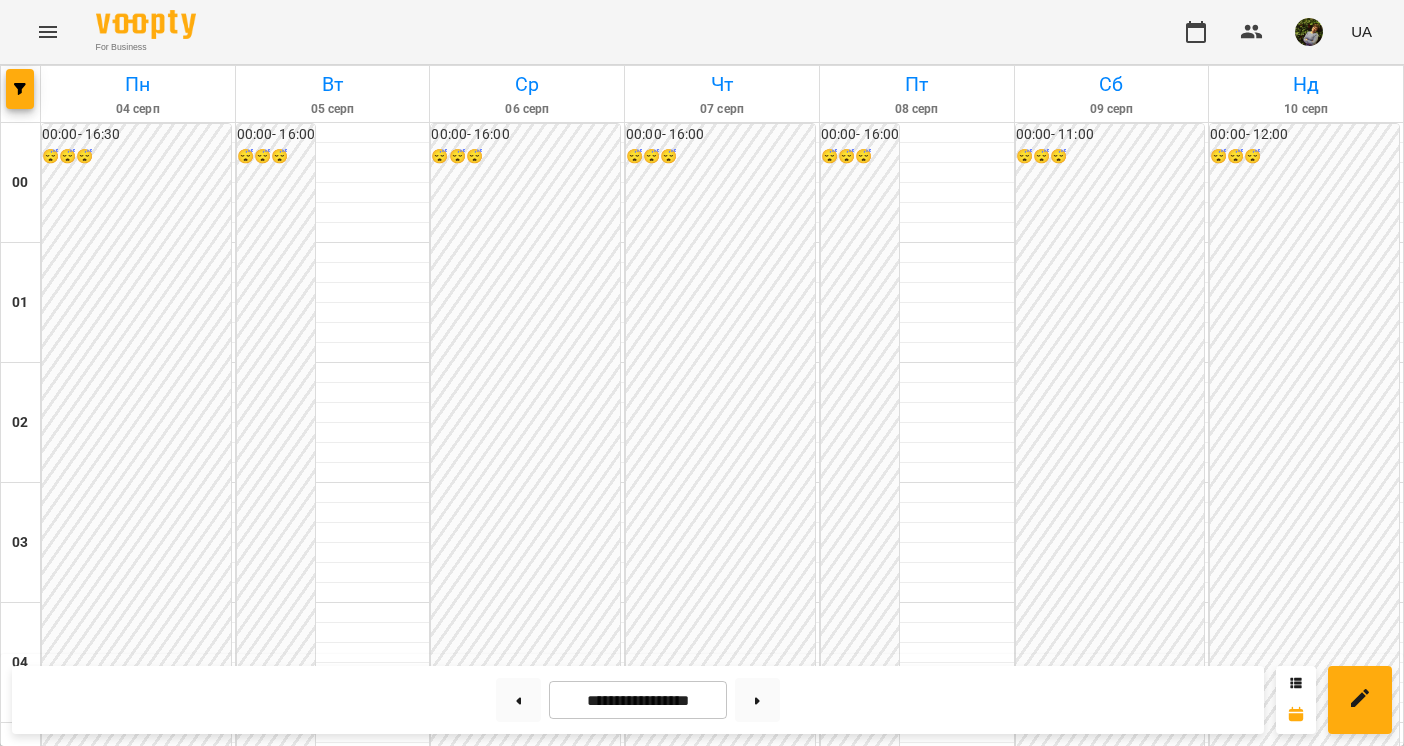 scroll, scrollTop: 2028, scrollLeft: 0, axis: vertical 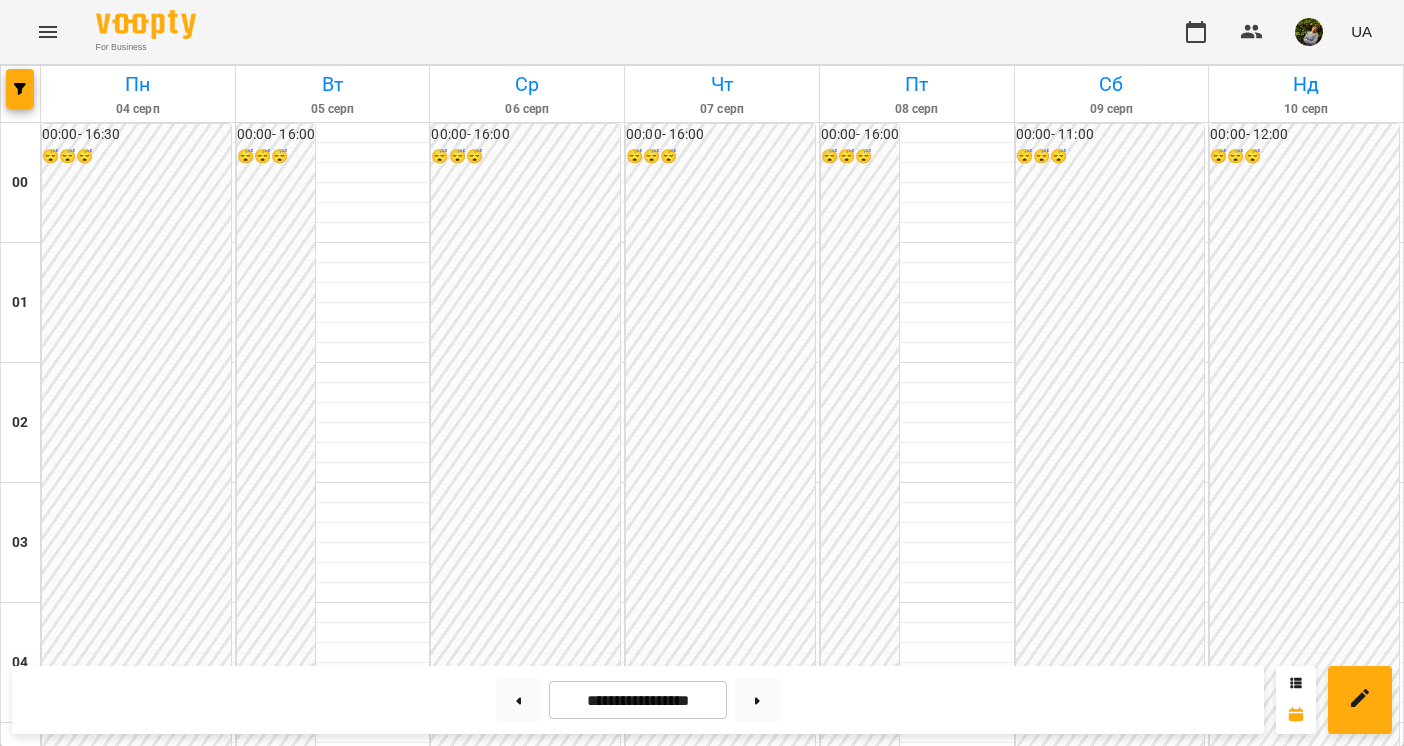click on "17:10" at bounding box center [138, 2211] 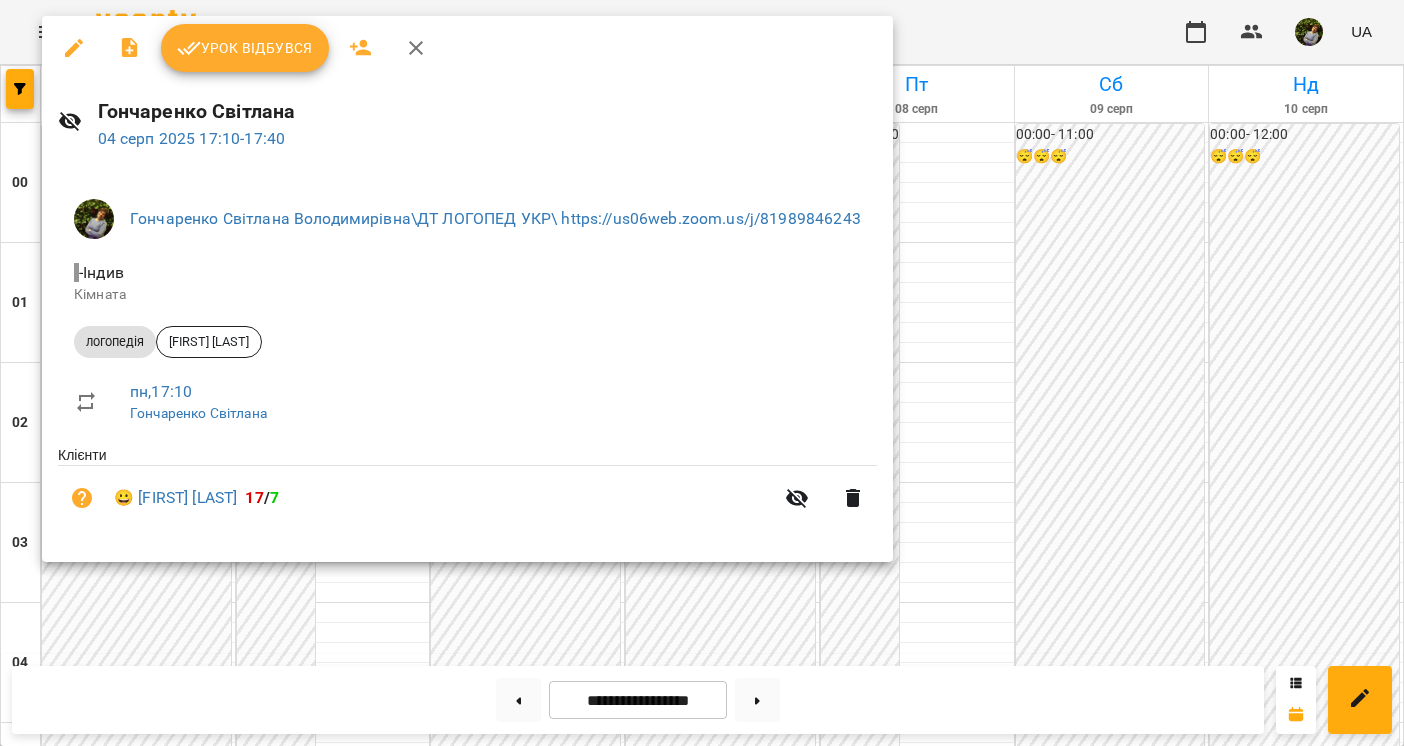 click at bounding box center (702, 373) 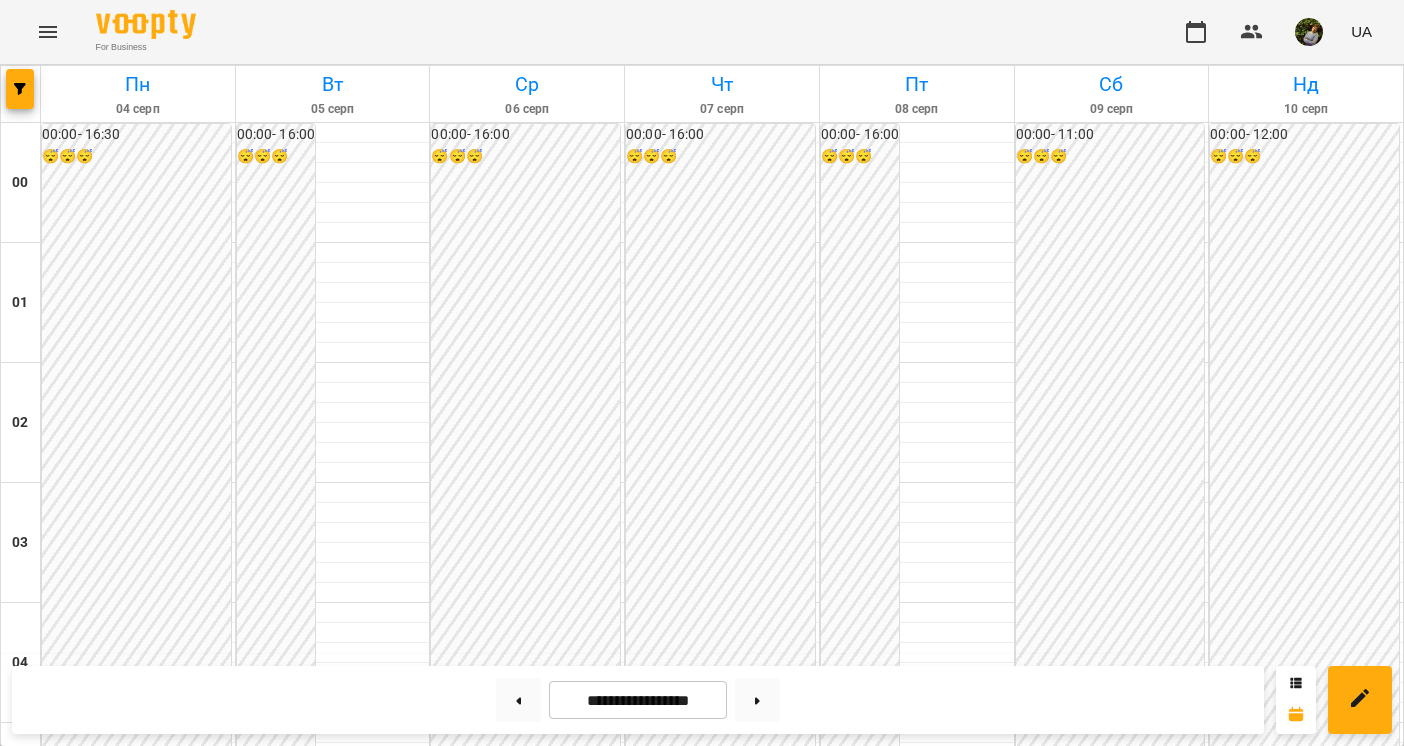 scroll, scrollTop: 1892, scrollLeft: 0, axis: vertical 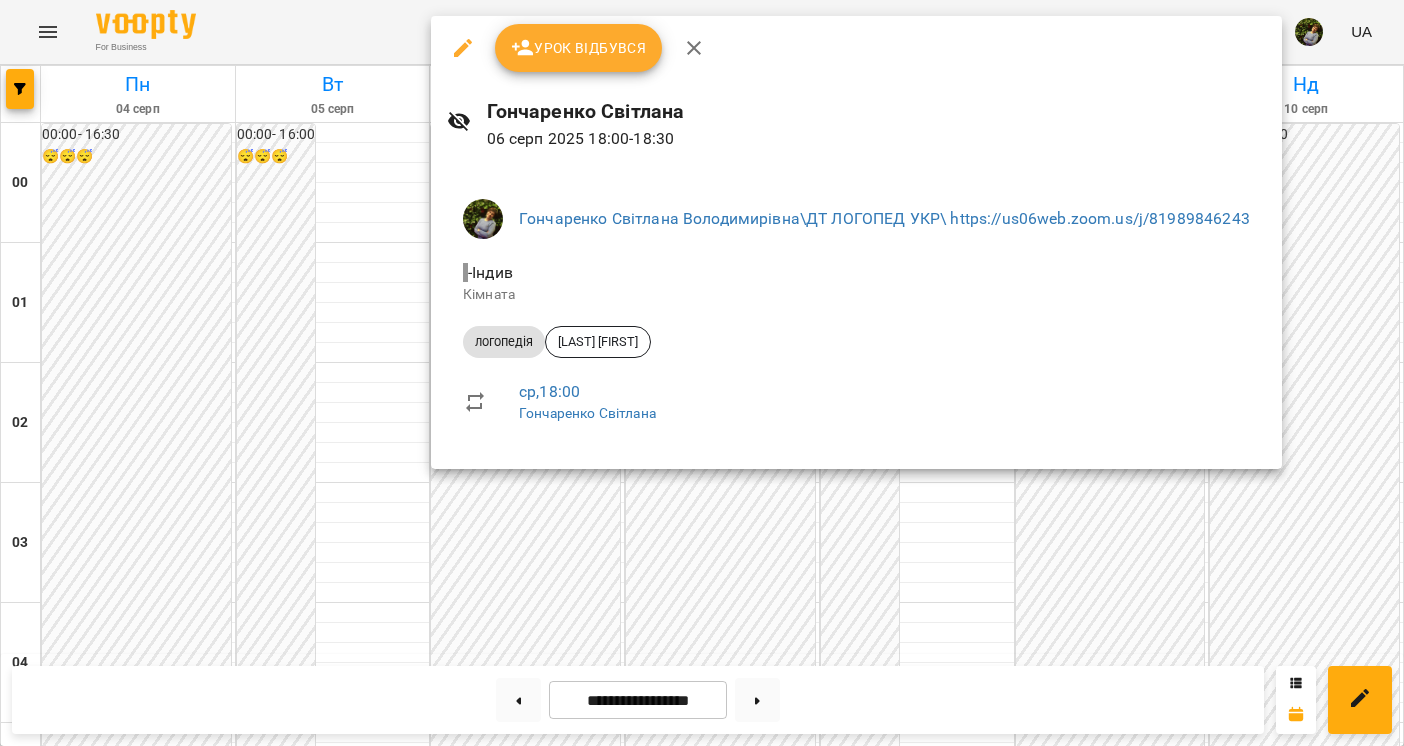 click at bounding box center (702, 373) 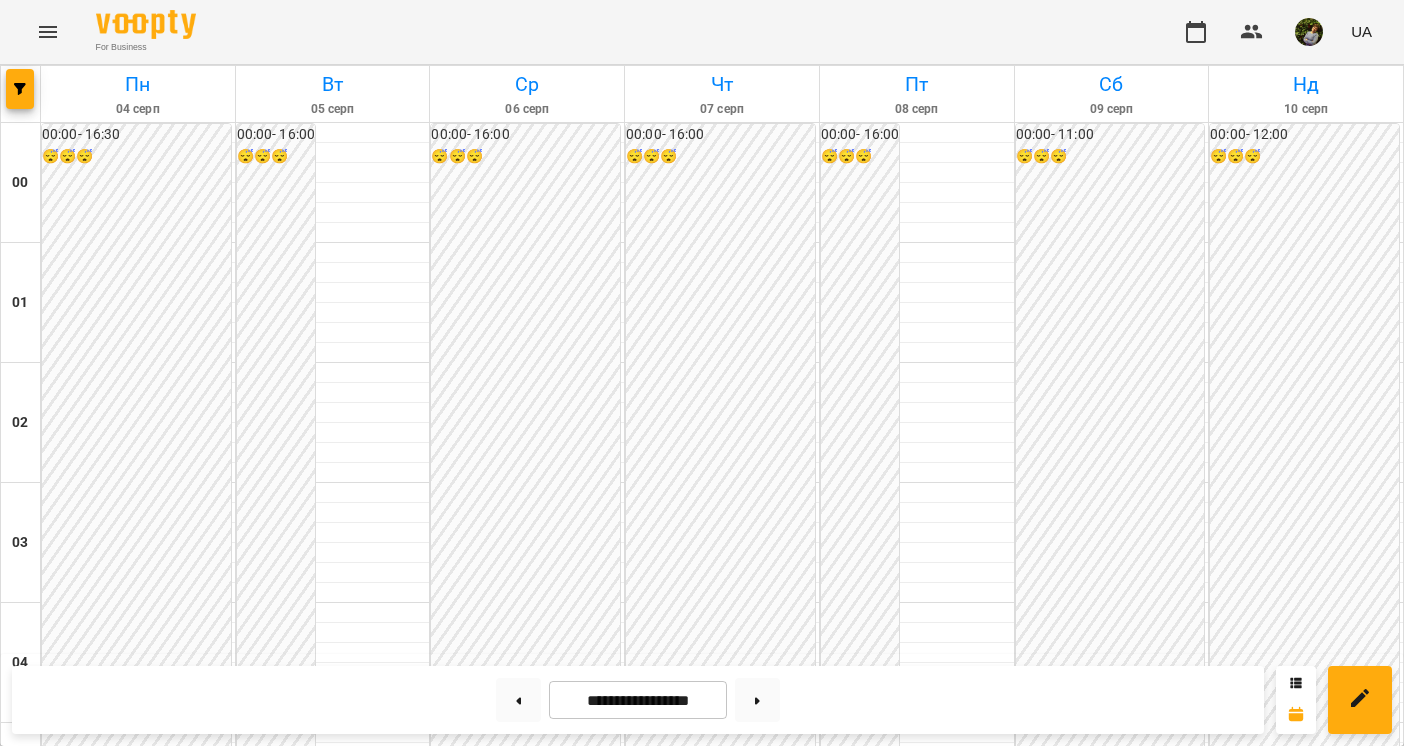 click on "16:00" at bounding box center (527, 2071) 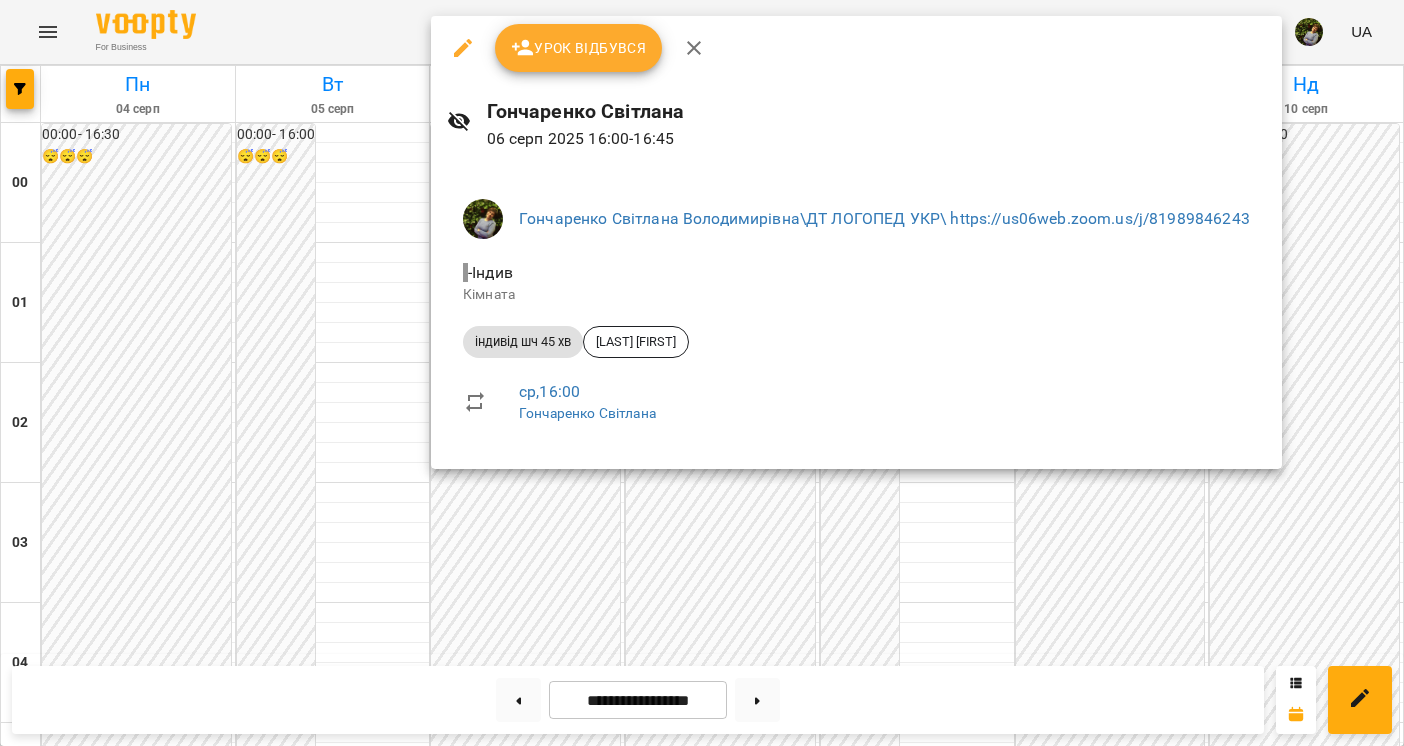 click at bounding box center (702, 373) 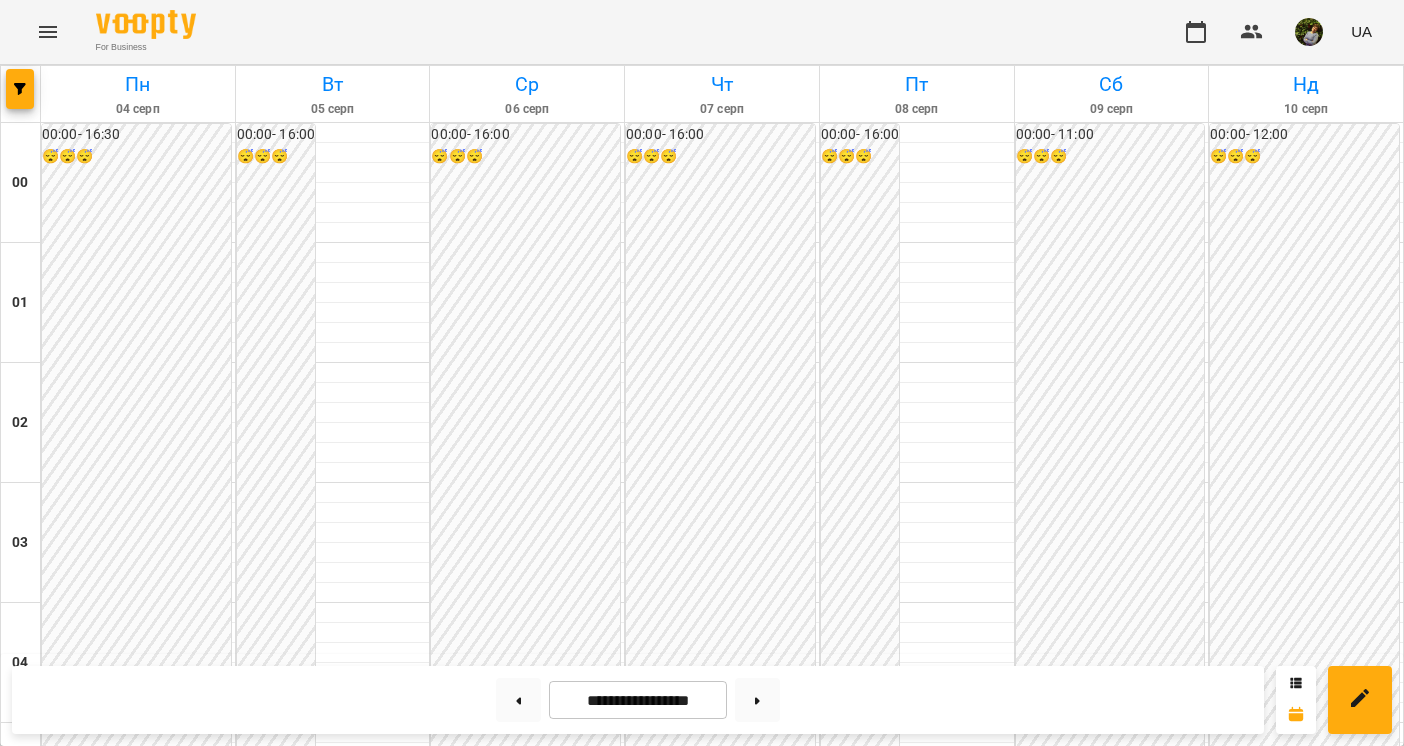 scroll, scrollTop: 1021, scrollLeft: 0, axis: vertical 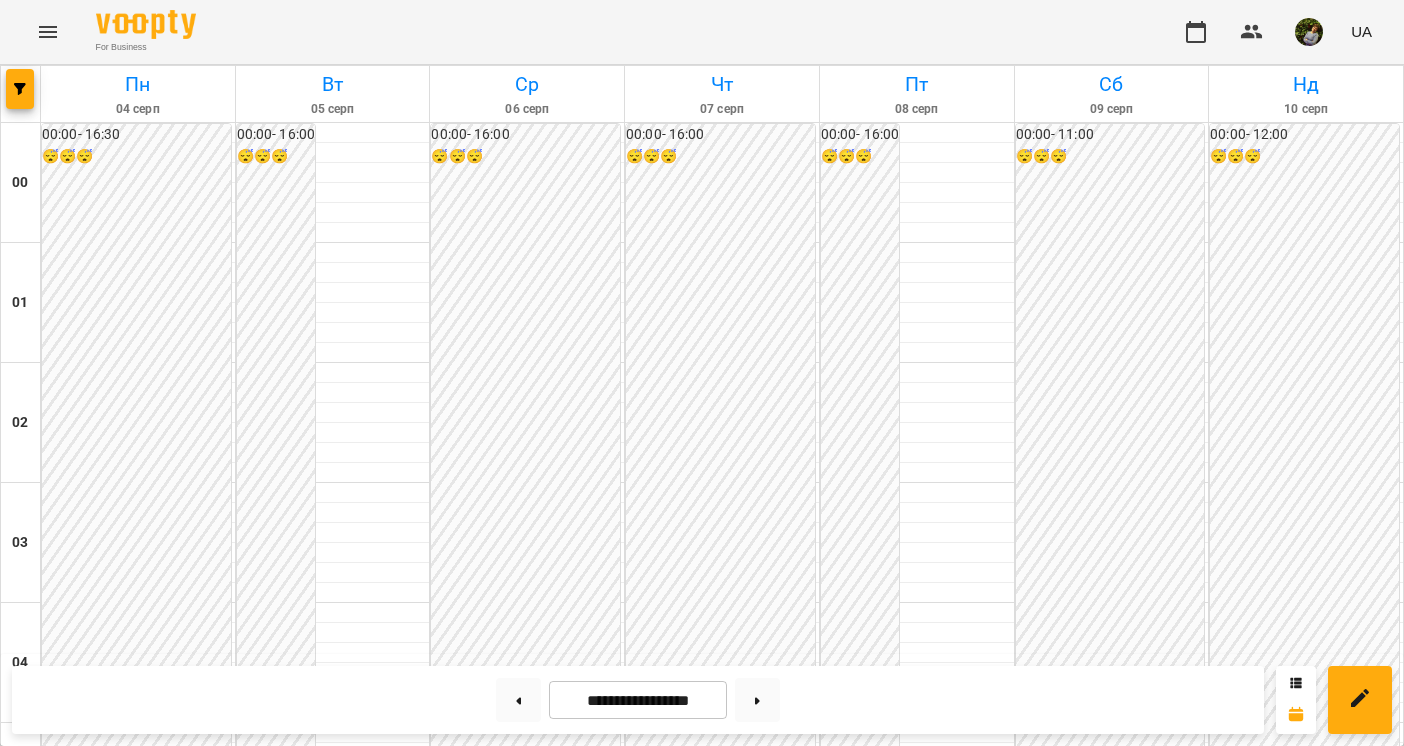 click at bounding box center [397, 1351] 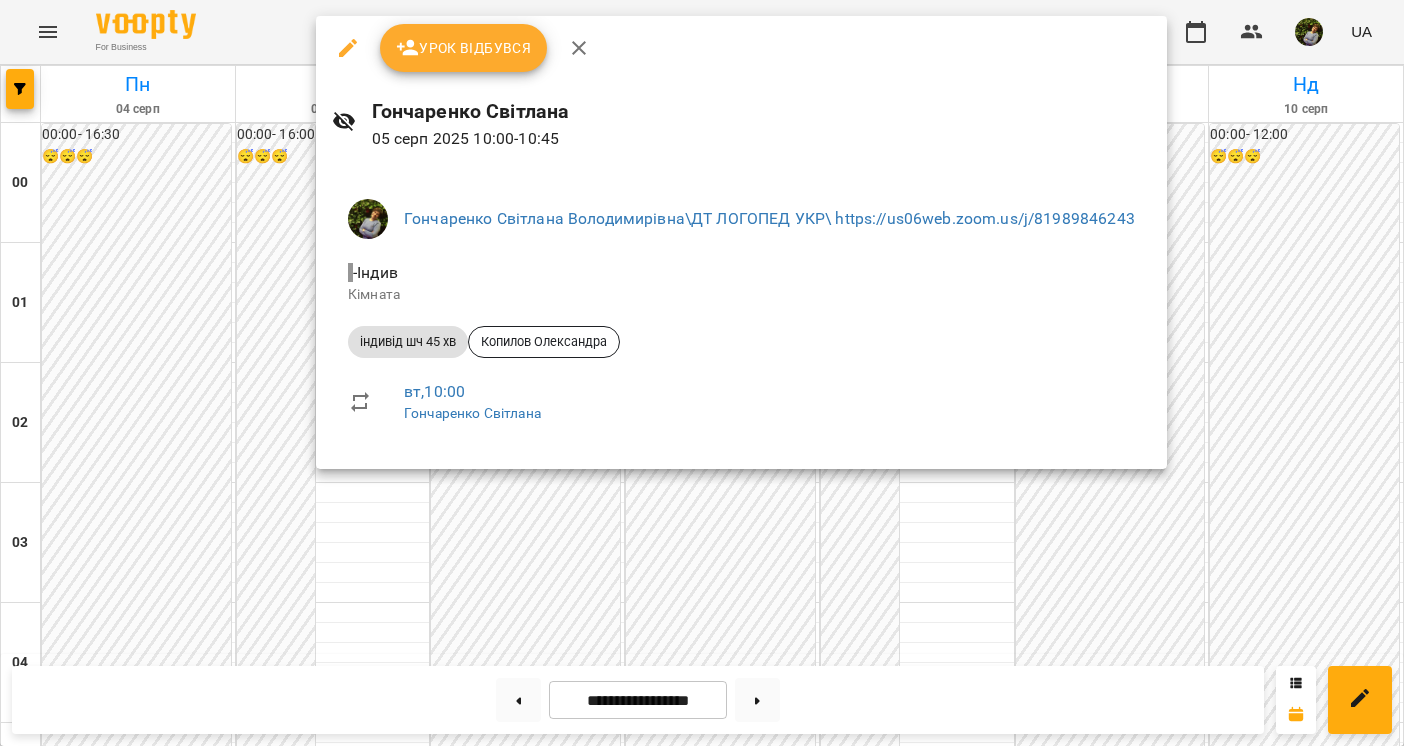 click 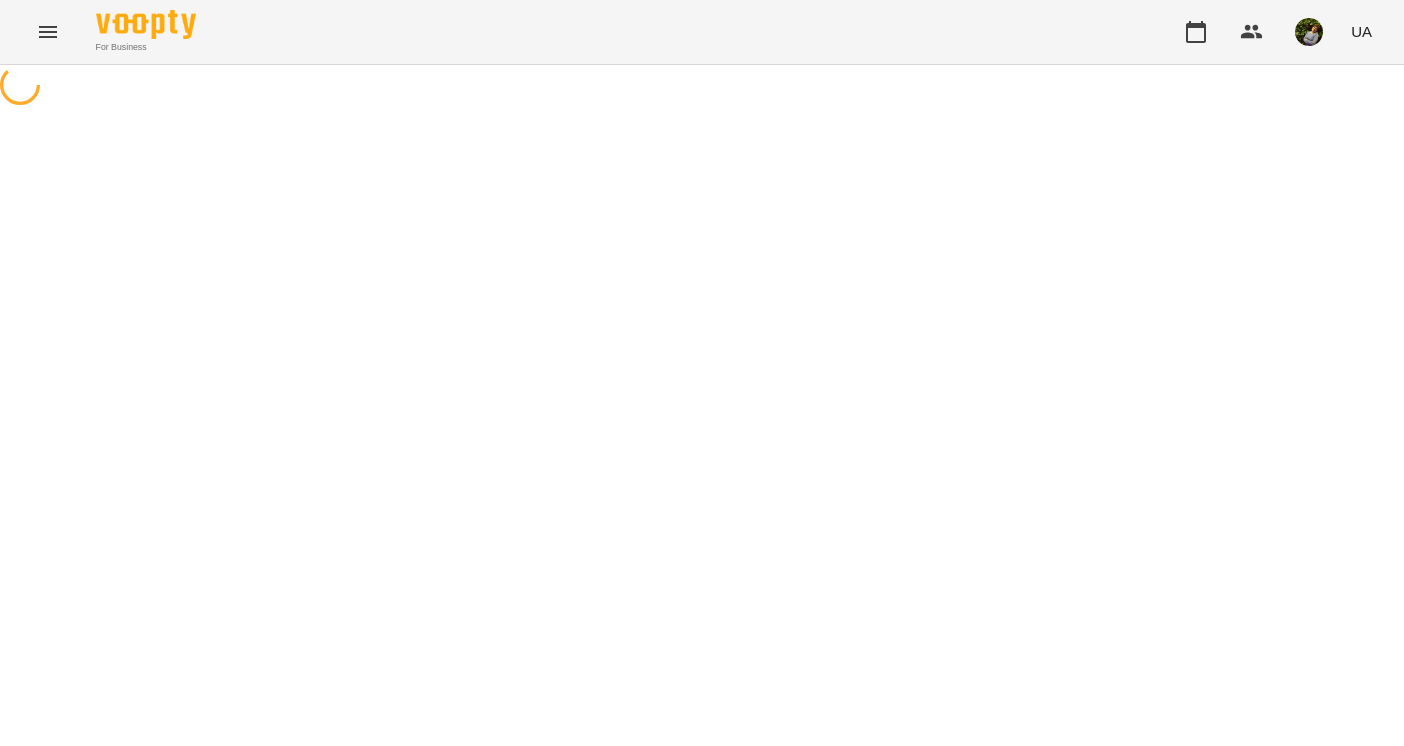 select on "**********" 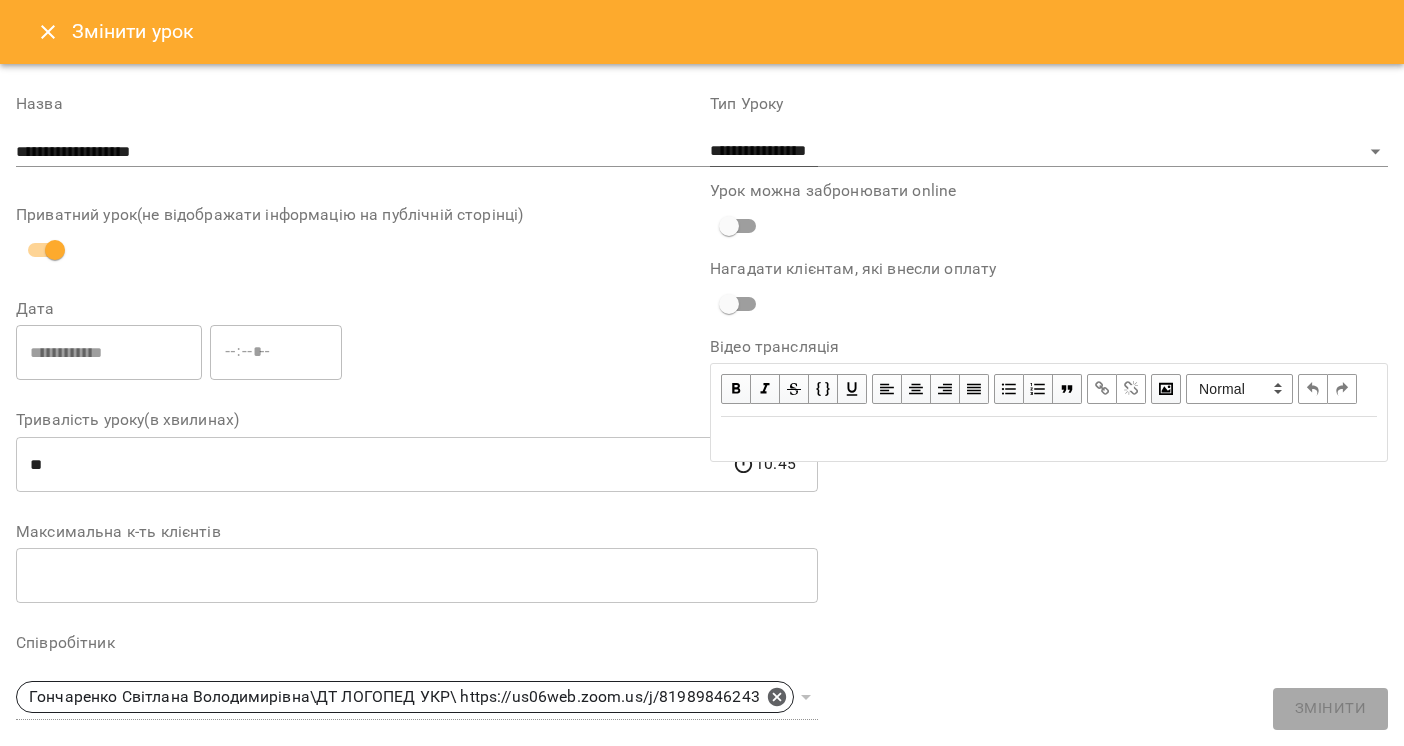 click 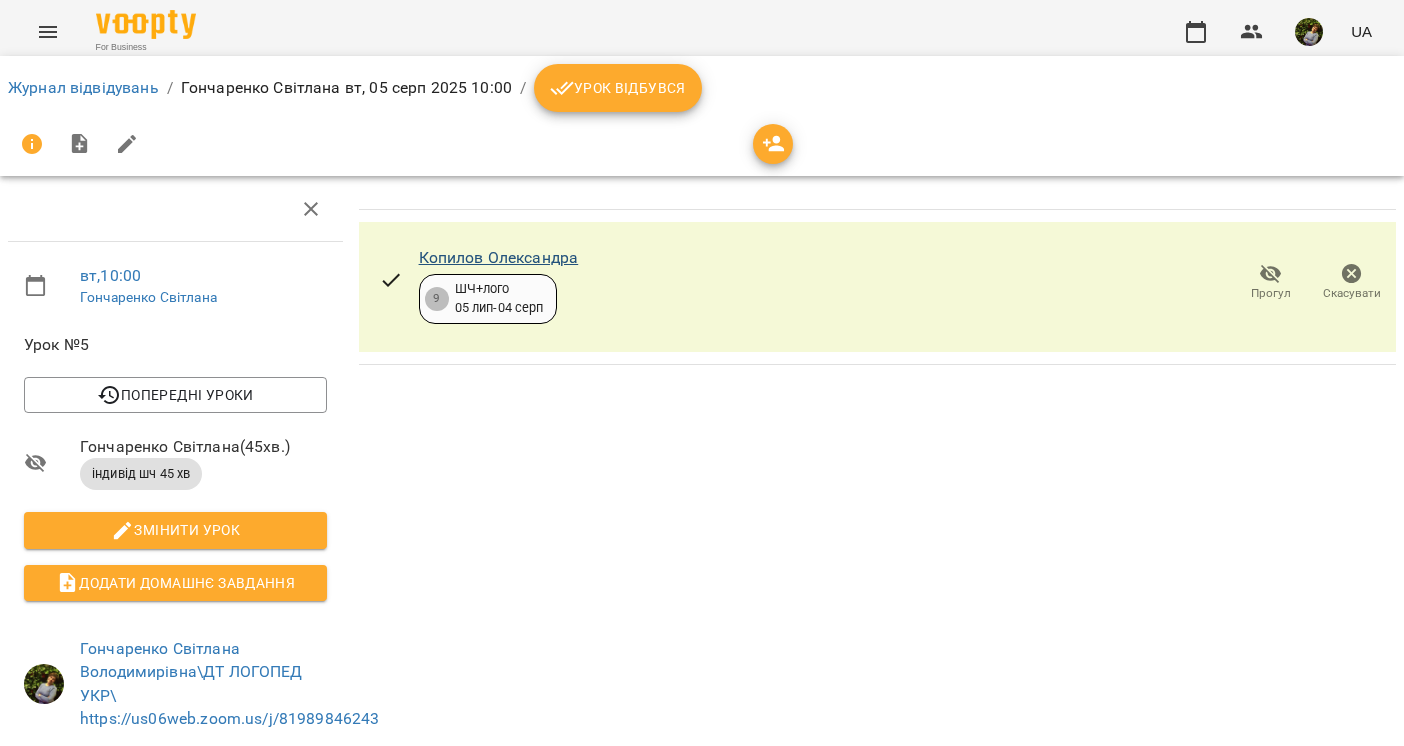 click on "Копилов Олександра" at bounding box center (499, 257) 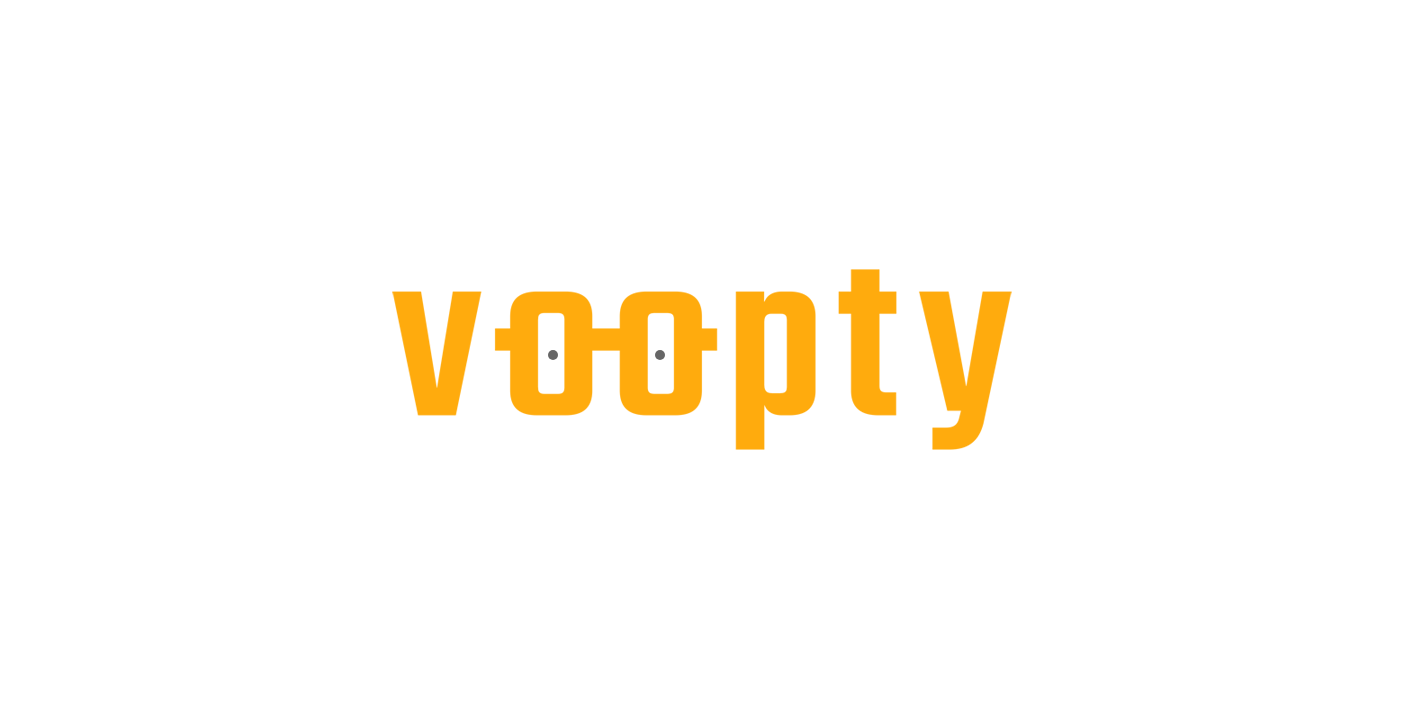 scroll, scrollTop: 0, scrollLeft: 0, axis: both 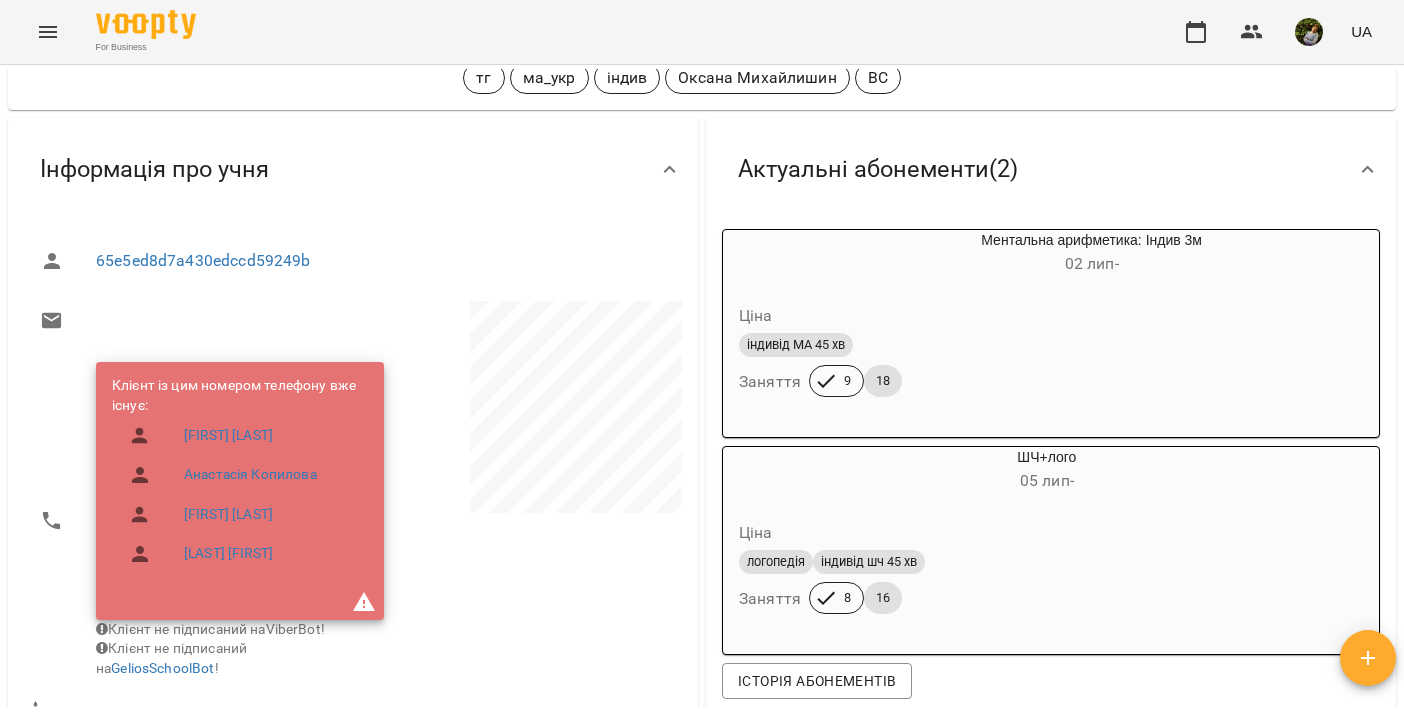 click 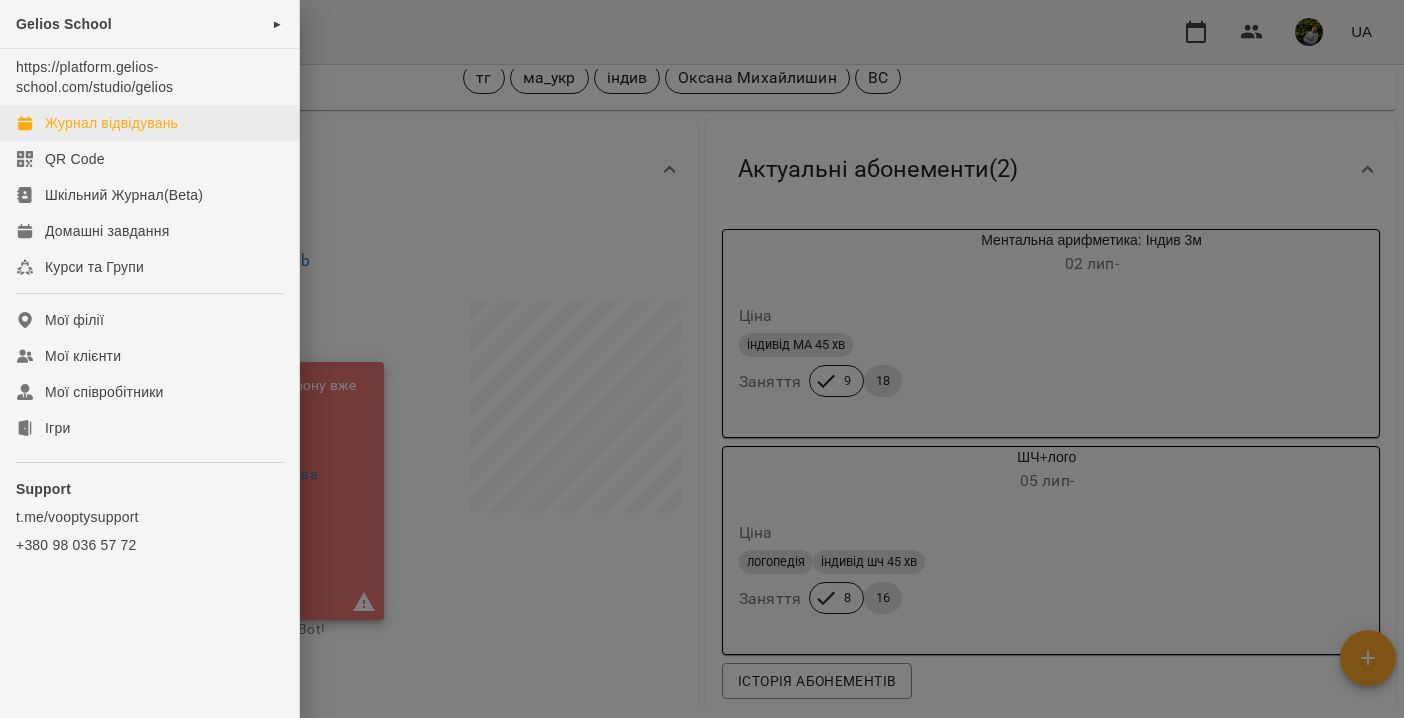 click on "Журнал відвідувань" at bounding box center (111, 123) 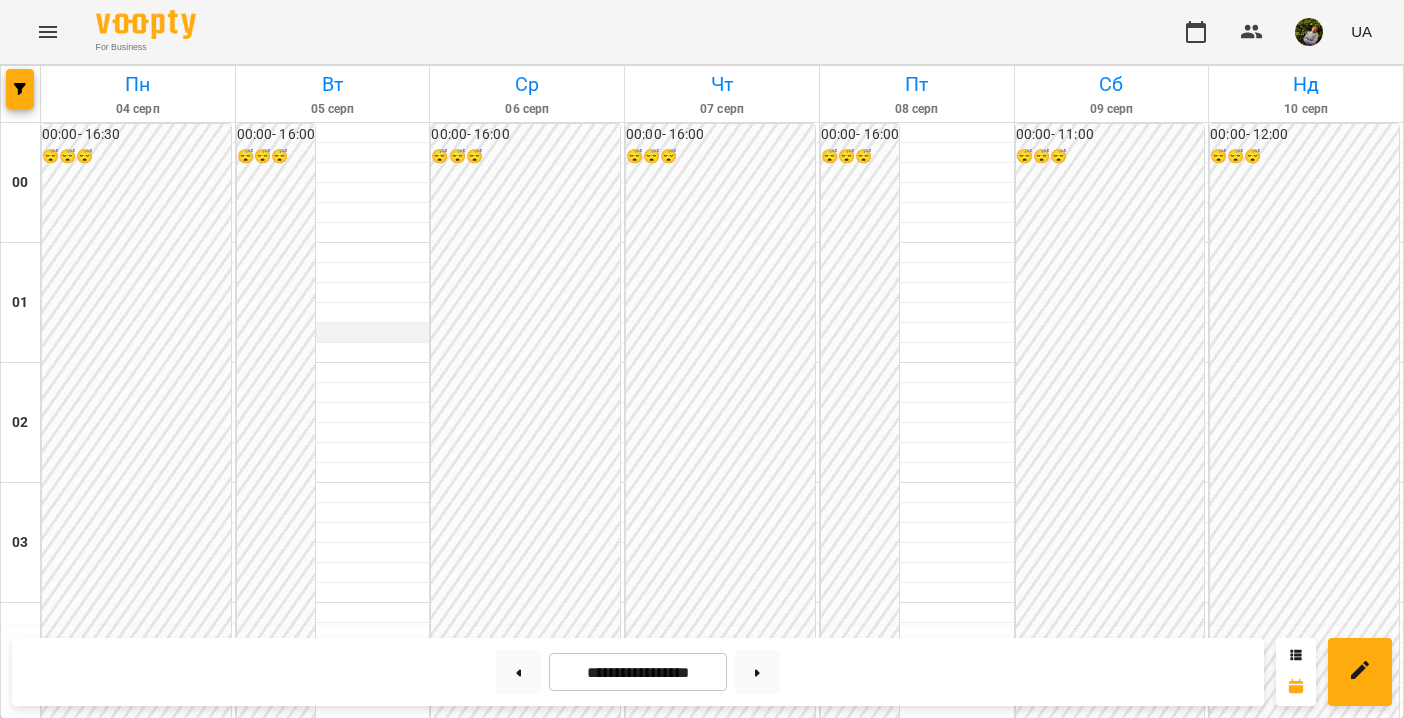scroll, scrollTop: 1148, scrollLeft: 0, axis: vertical 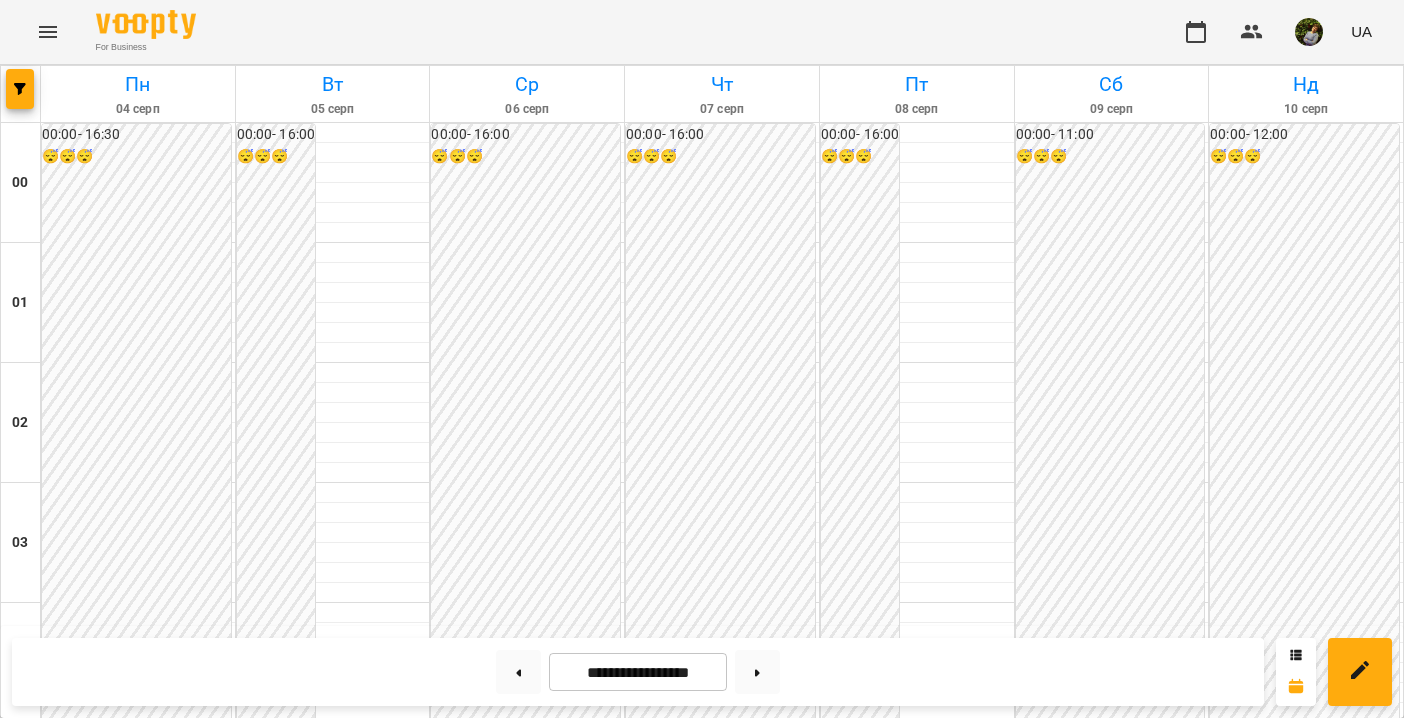 click on "11:00" at bounding box center [373, 1471] 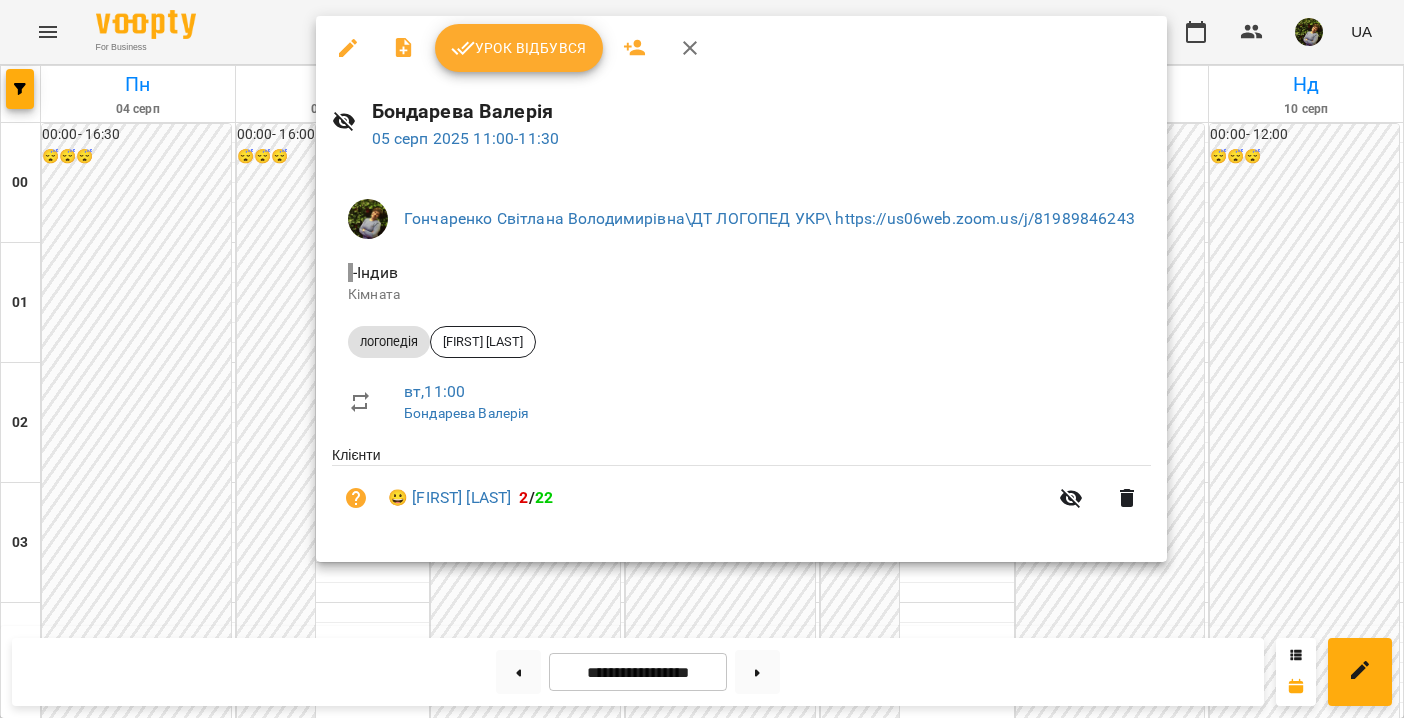 click at bounding box center [702, 359] 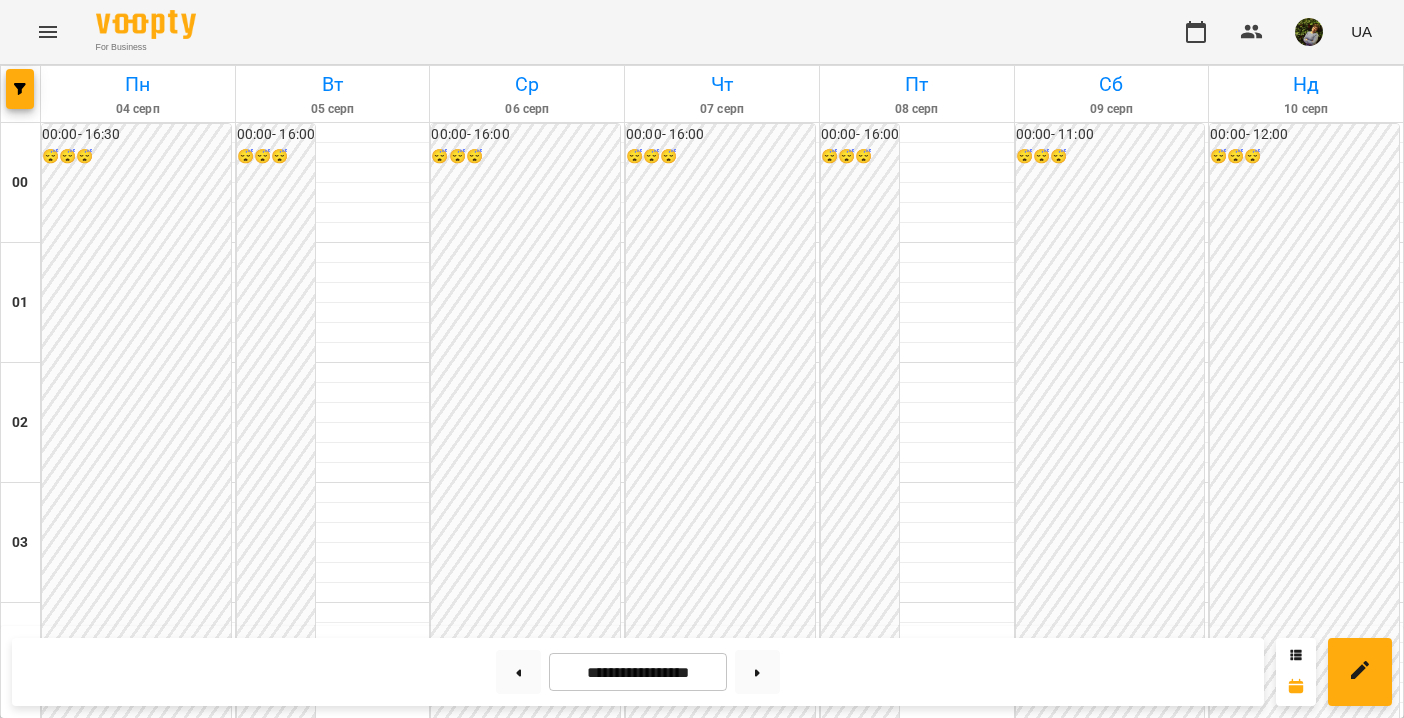 scroll, scrollTop: 1288, scrollLeft: 0, axis: vertical 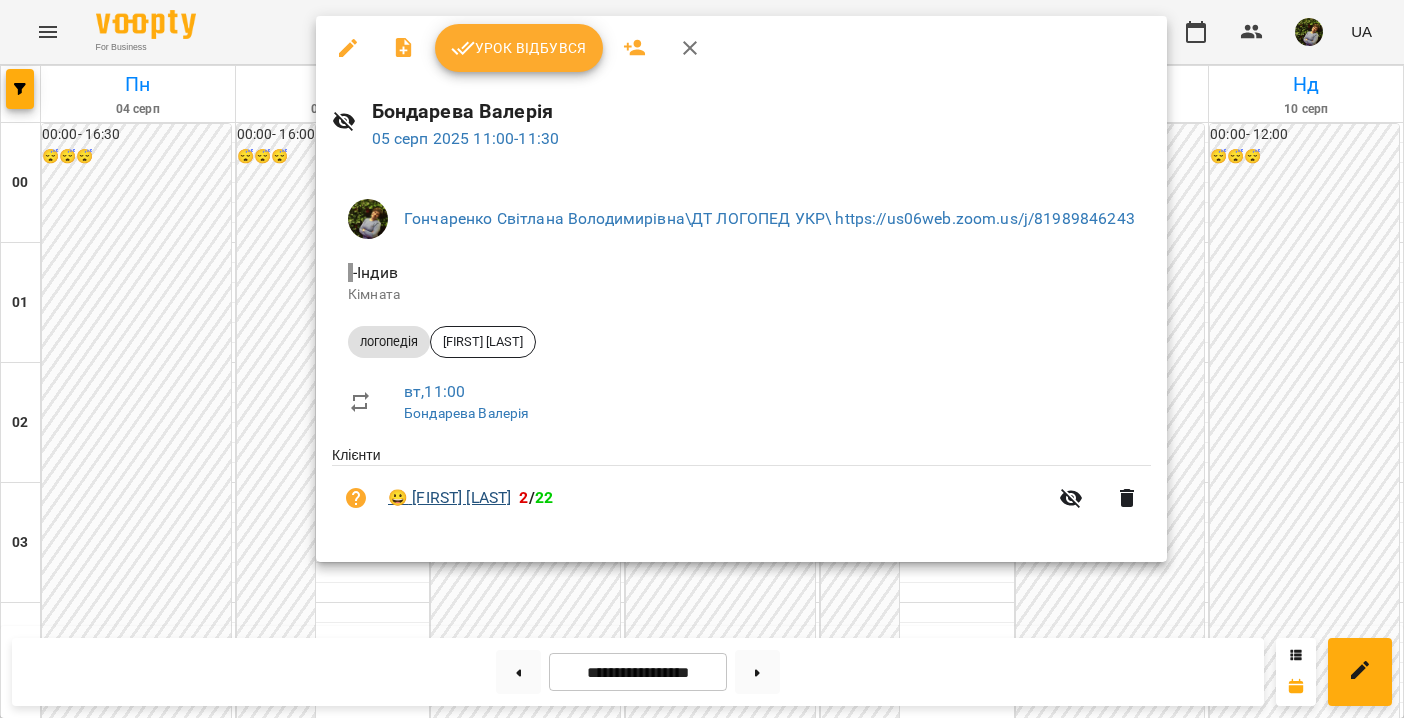 click on "😀   [FIRST] [LAST]" at bounding box center (449, 498) 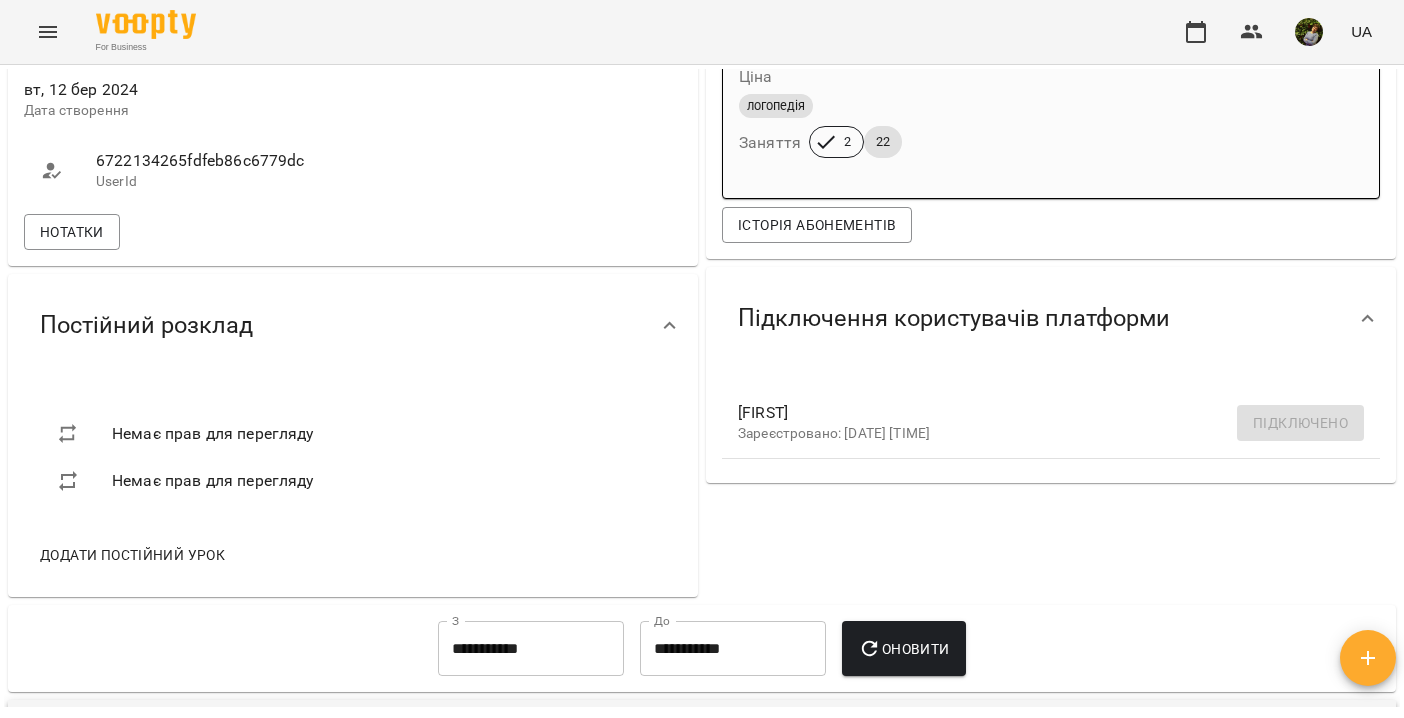 scroll, scrollTop: 555, scrollLeft: 0, axis: vertical 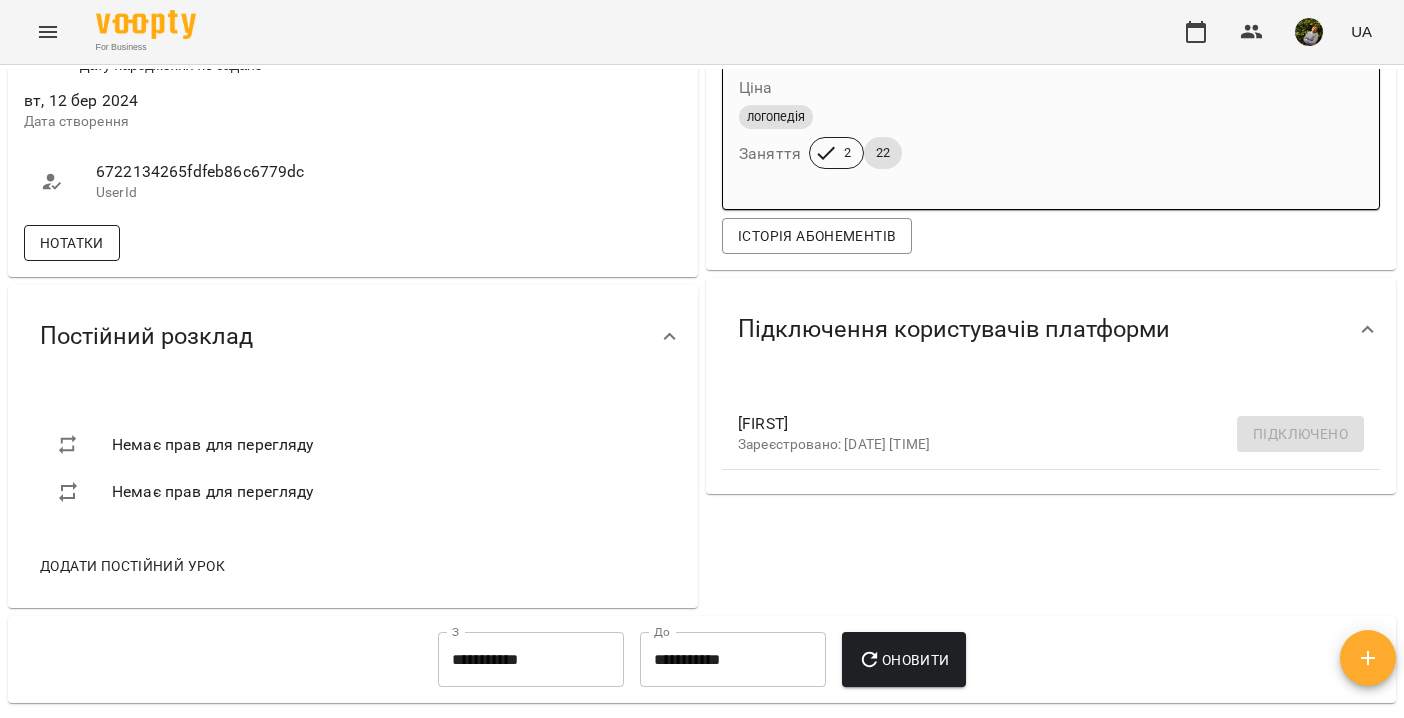 click on "Нотатки" at bounding box center [72, 243] 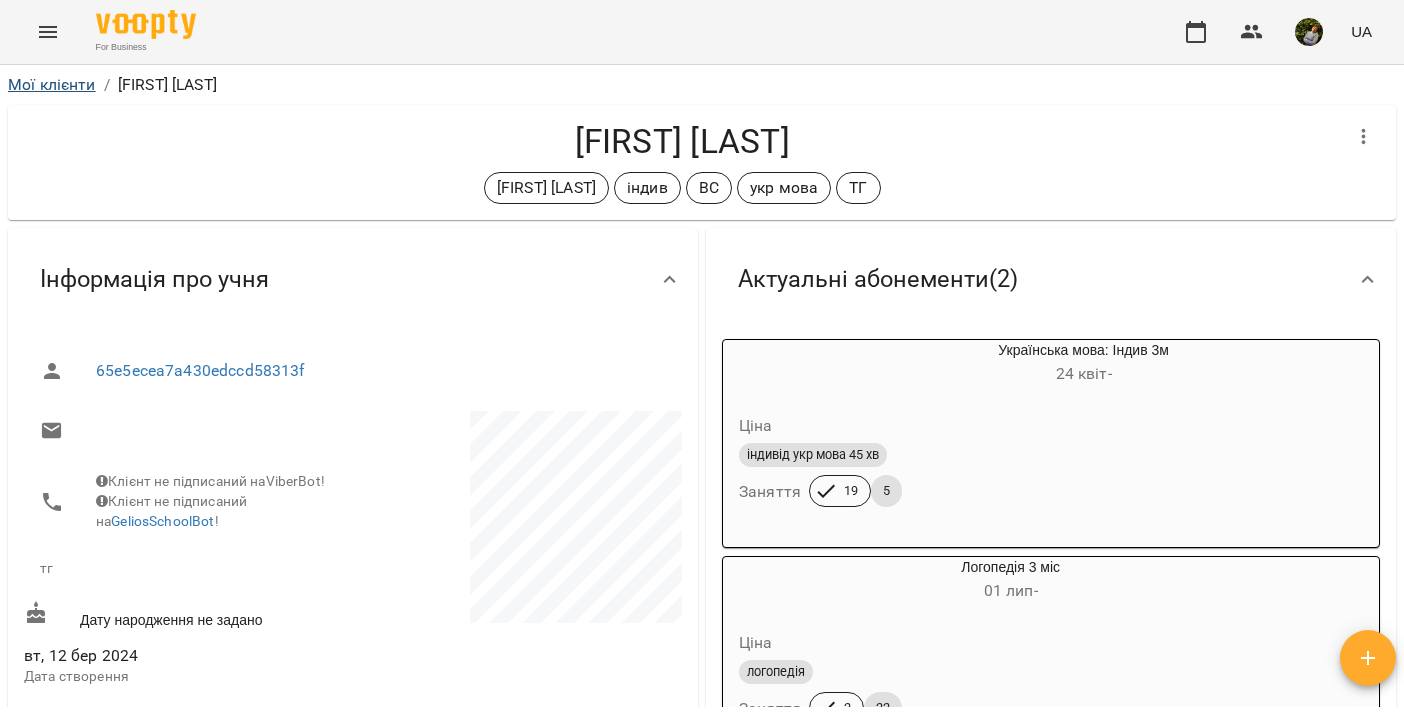 scroll, scrollTop: 0, scrollLeft: 0, axis: both 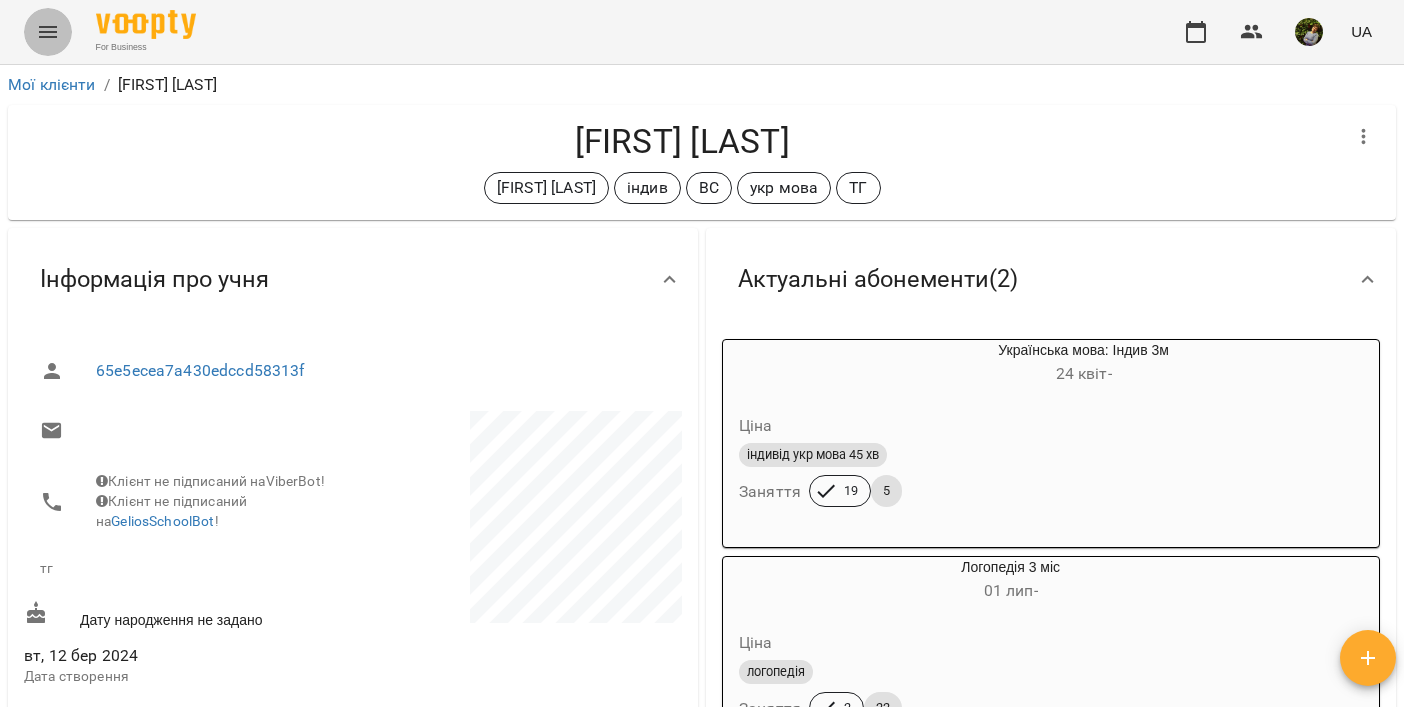 click 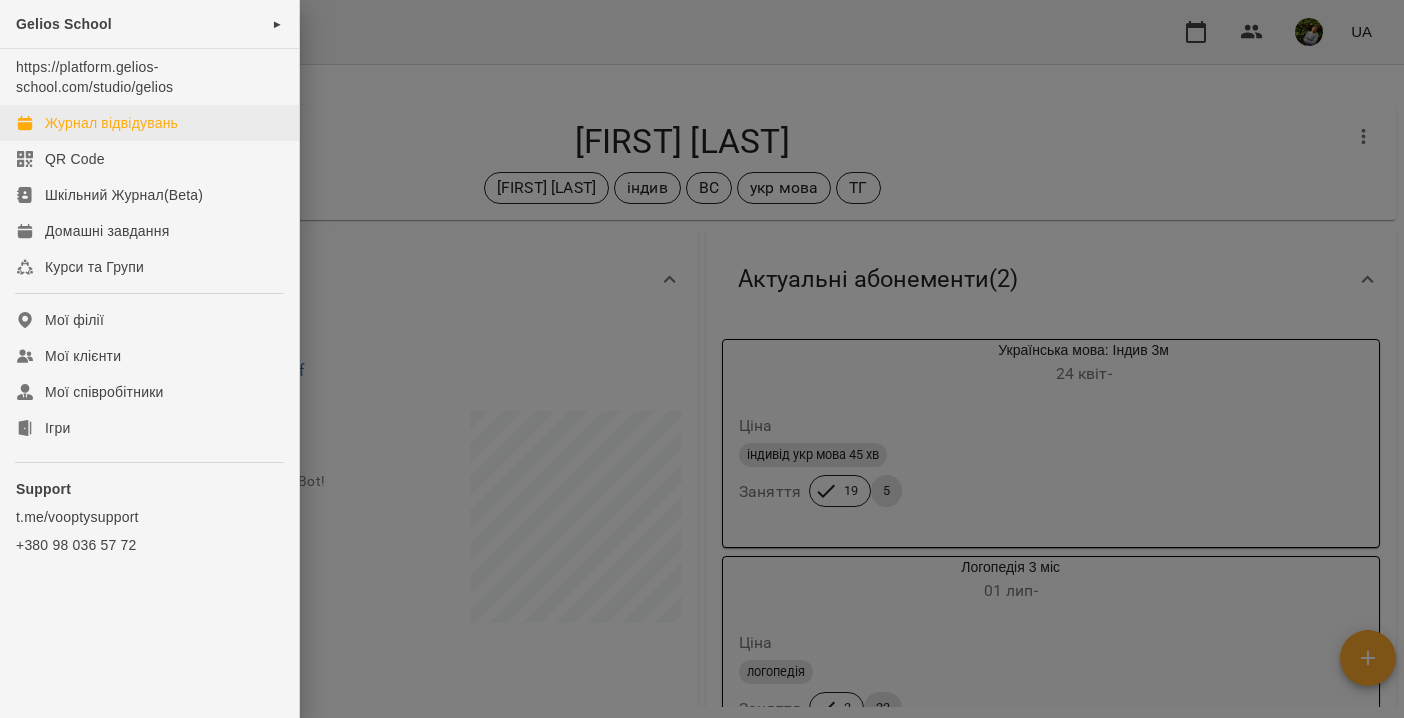 click on "Журнал відвідувань" at bounding box center [111, 123] 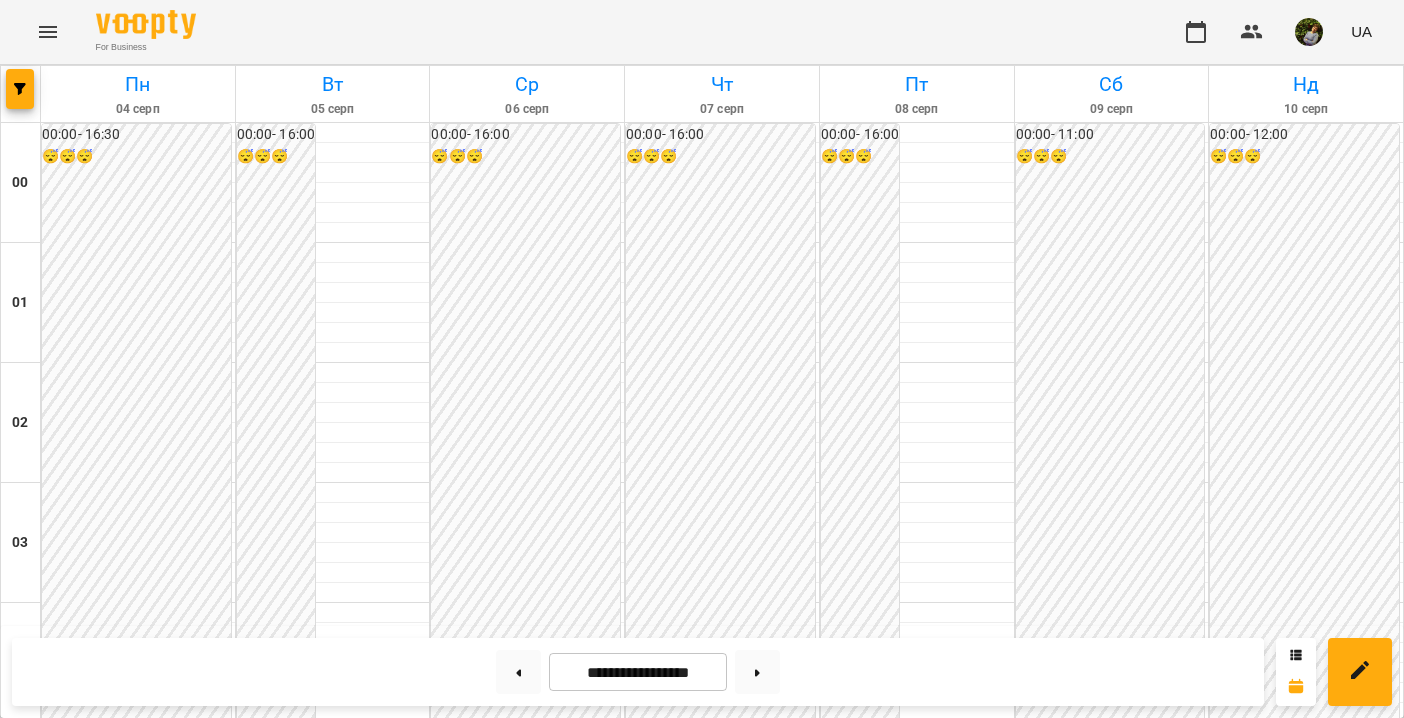 scroll, scrollTop: 1756, scrollLeft: 0, axis: vertical 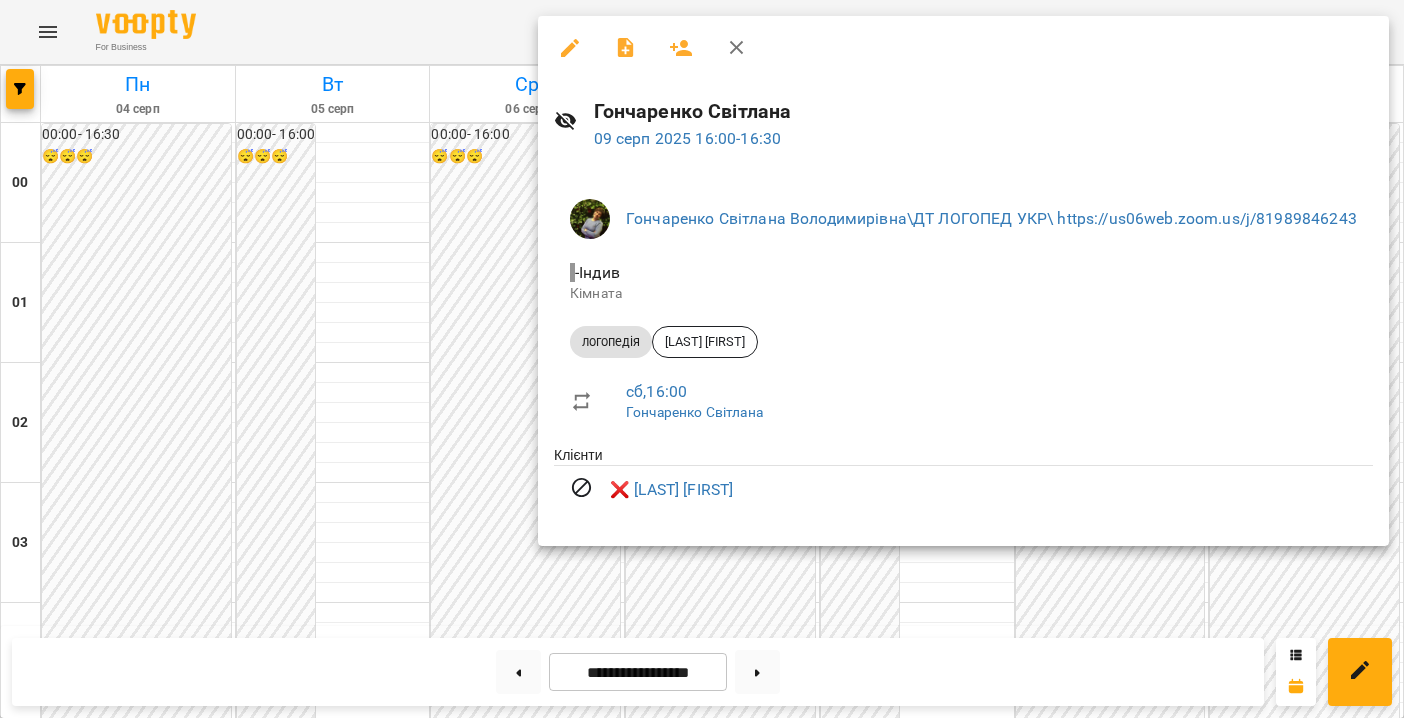 click at bounding box center [702, 359] 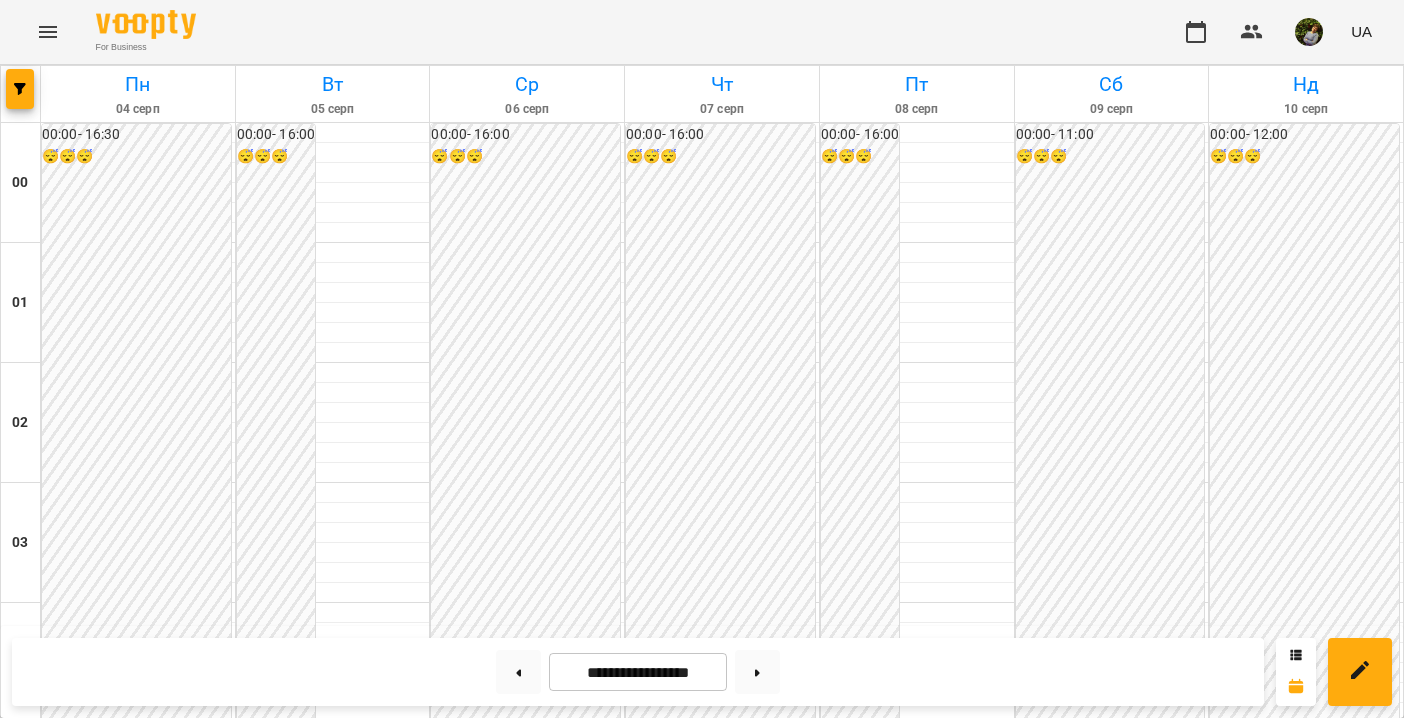 scroll, scrollTop: 2063, scrollLeft: 0, axis: vertical 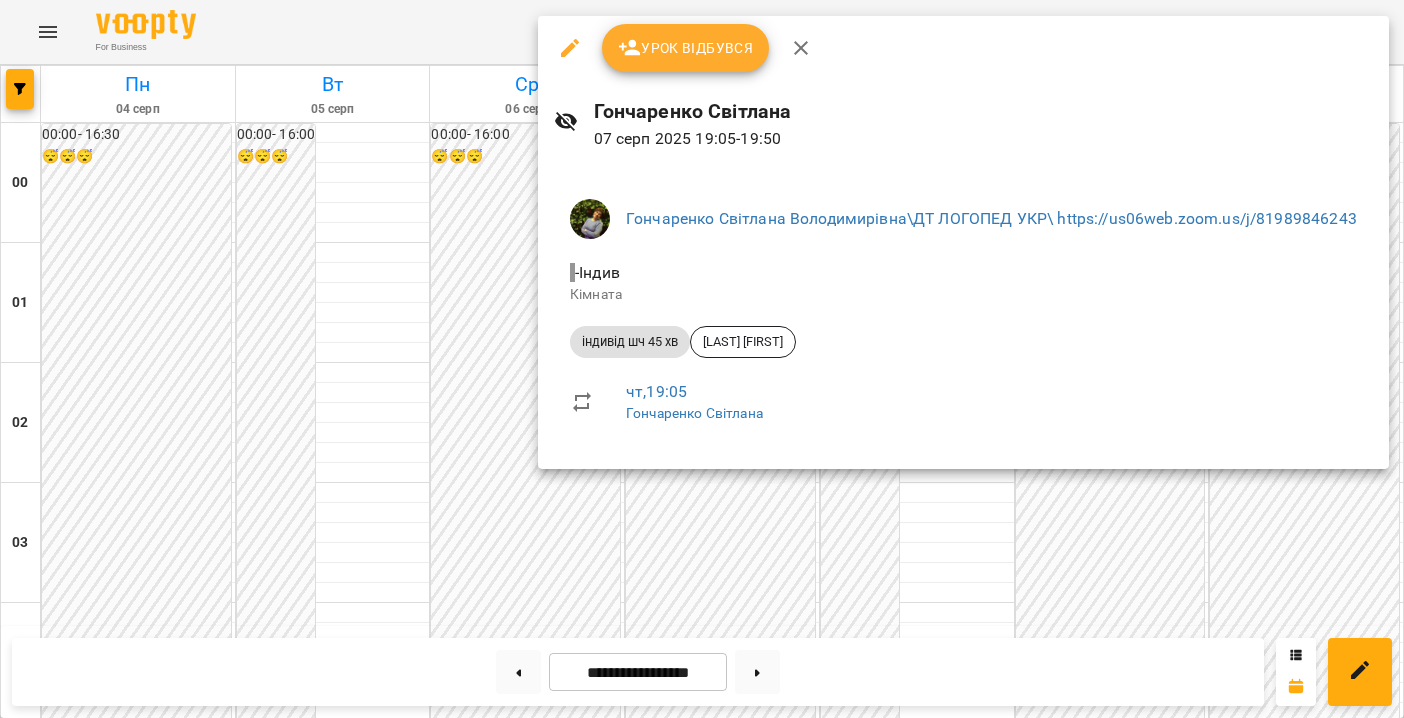 click at bounding box center [702, 359] 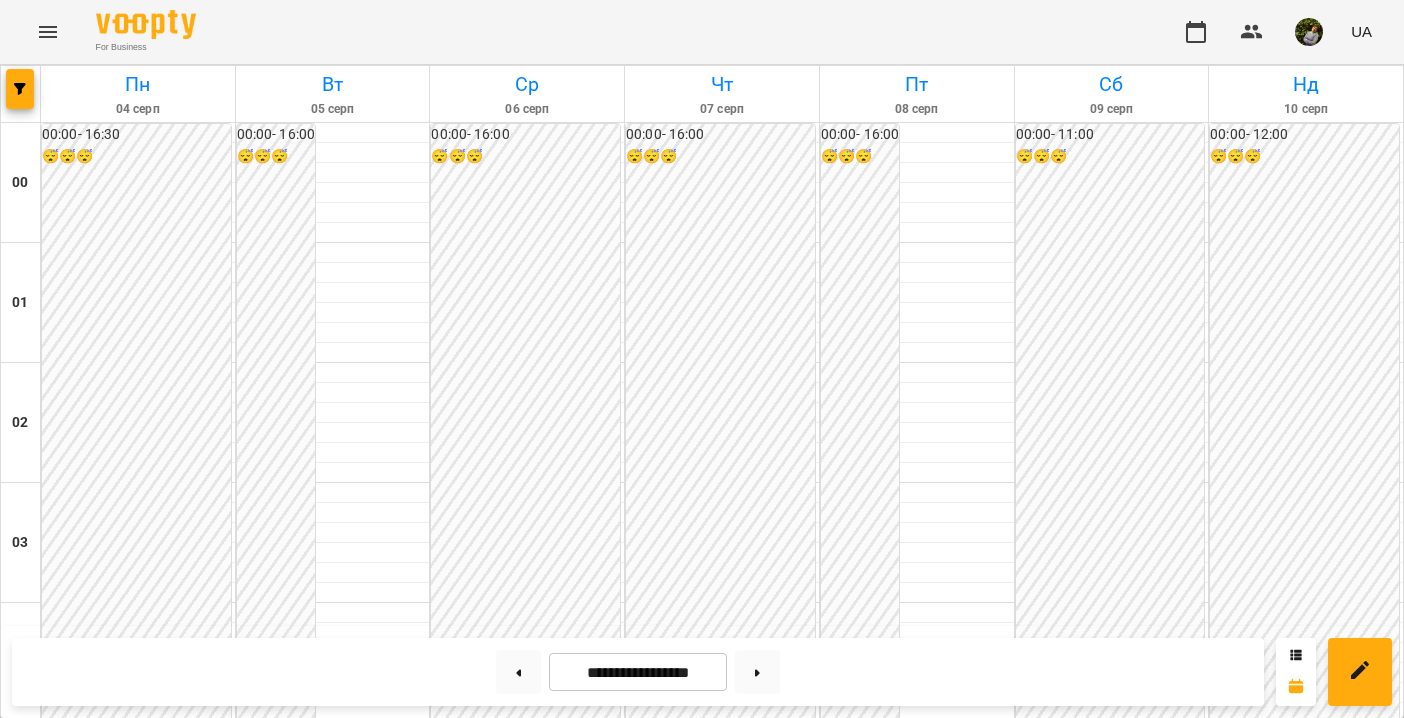 scroll, scrollTop: 2374, scrollLeft: 0, axis: vertical 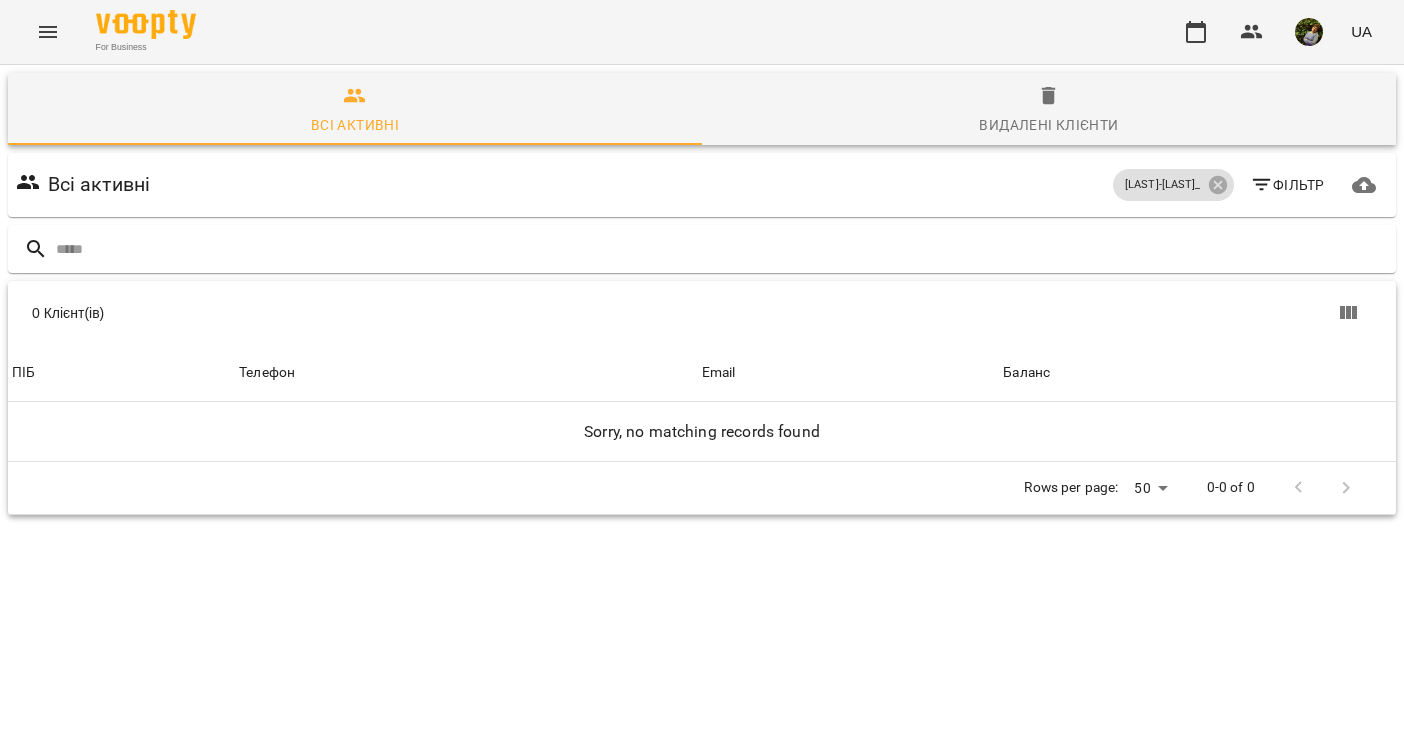 click 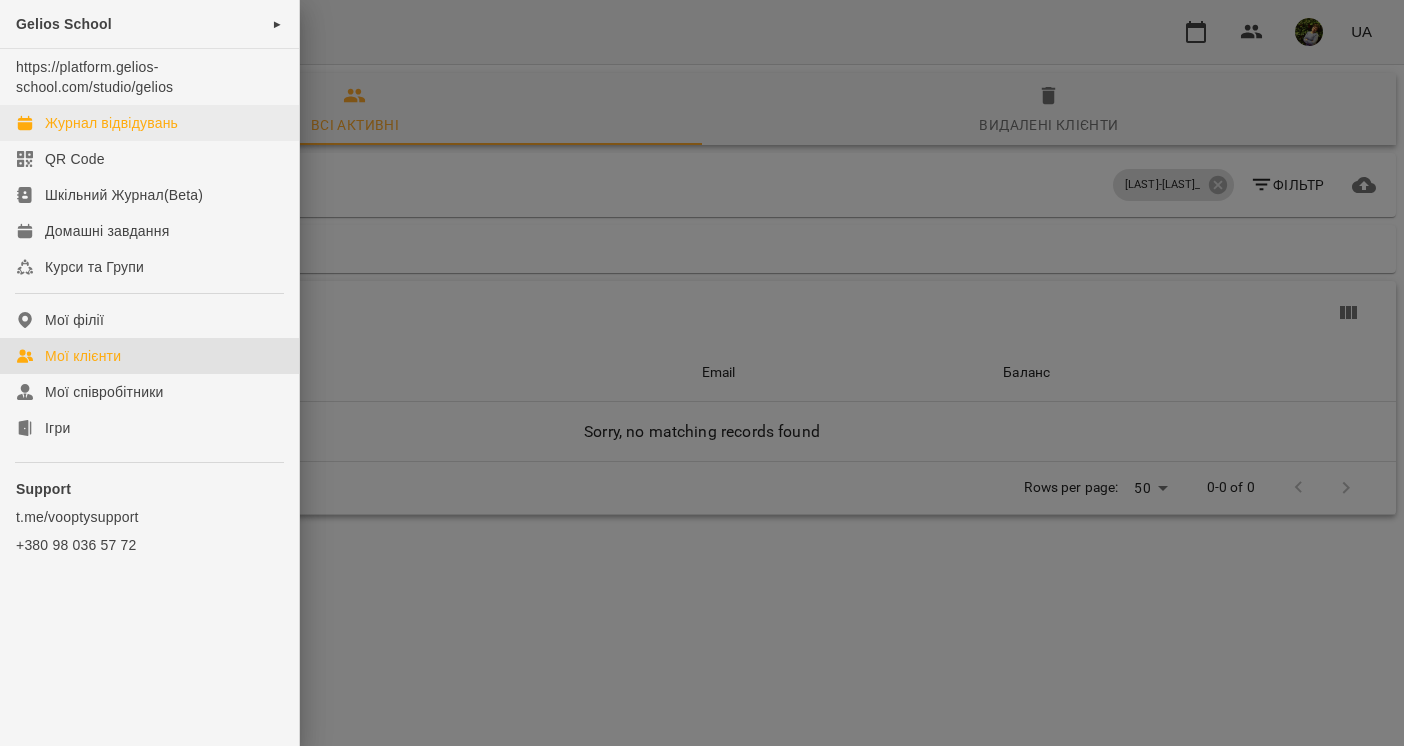 click on "Журнал відвідувань" at bounding box center (111, 123) 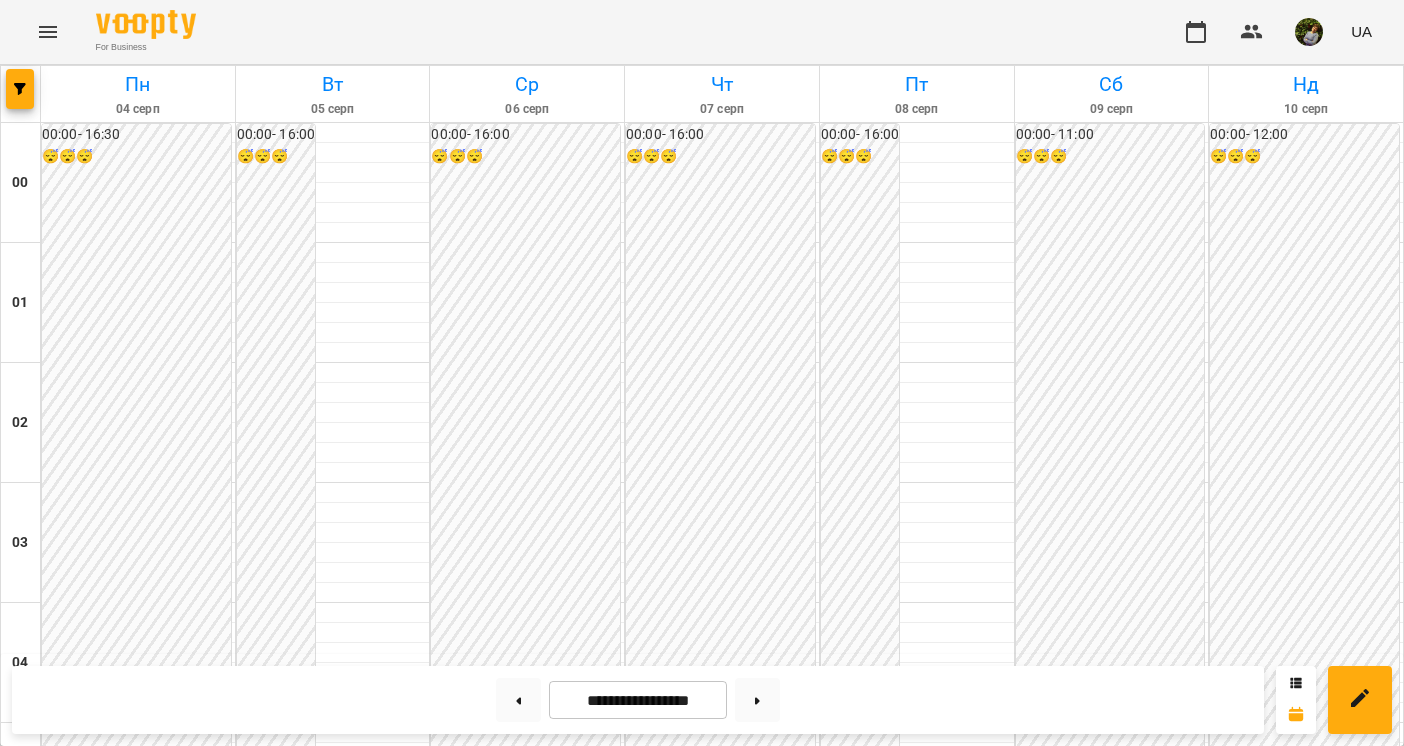 scroll, scrollTop: 2121, scrollLeft: 0, axis: vertical 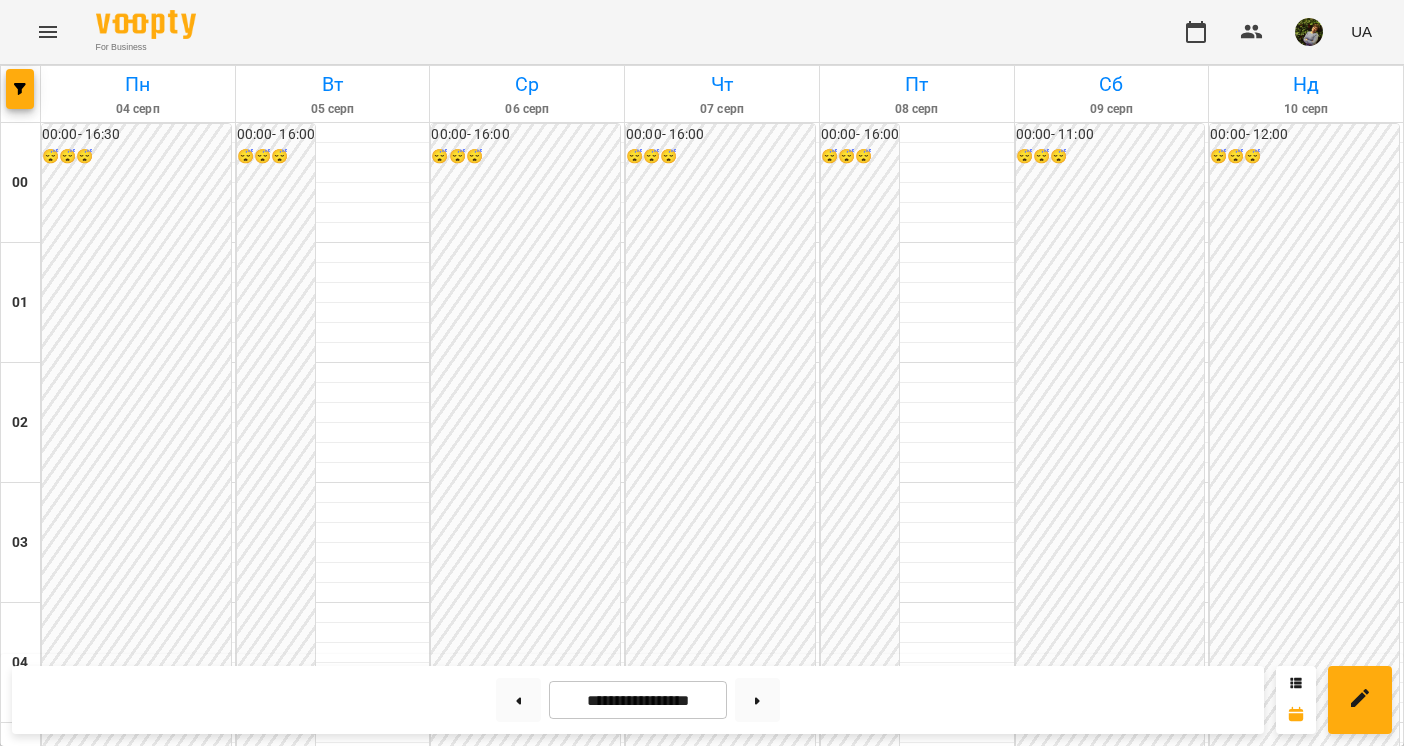 click on "17:10" at bounding box center [138, 2211] 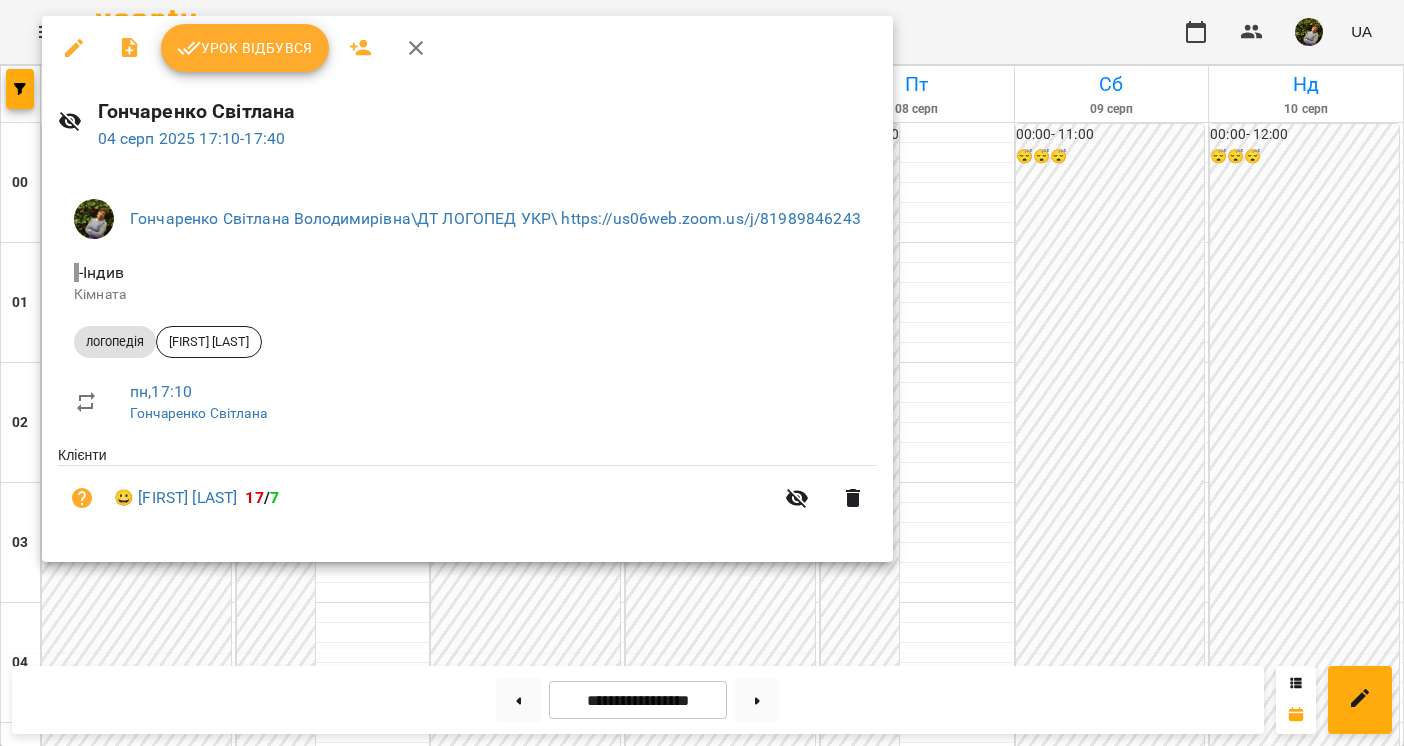 click at bounding box center (702, 373) 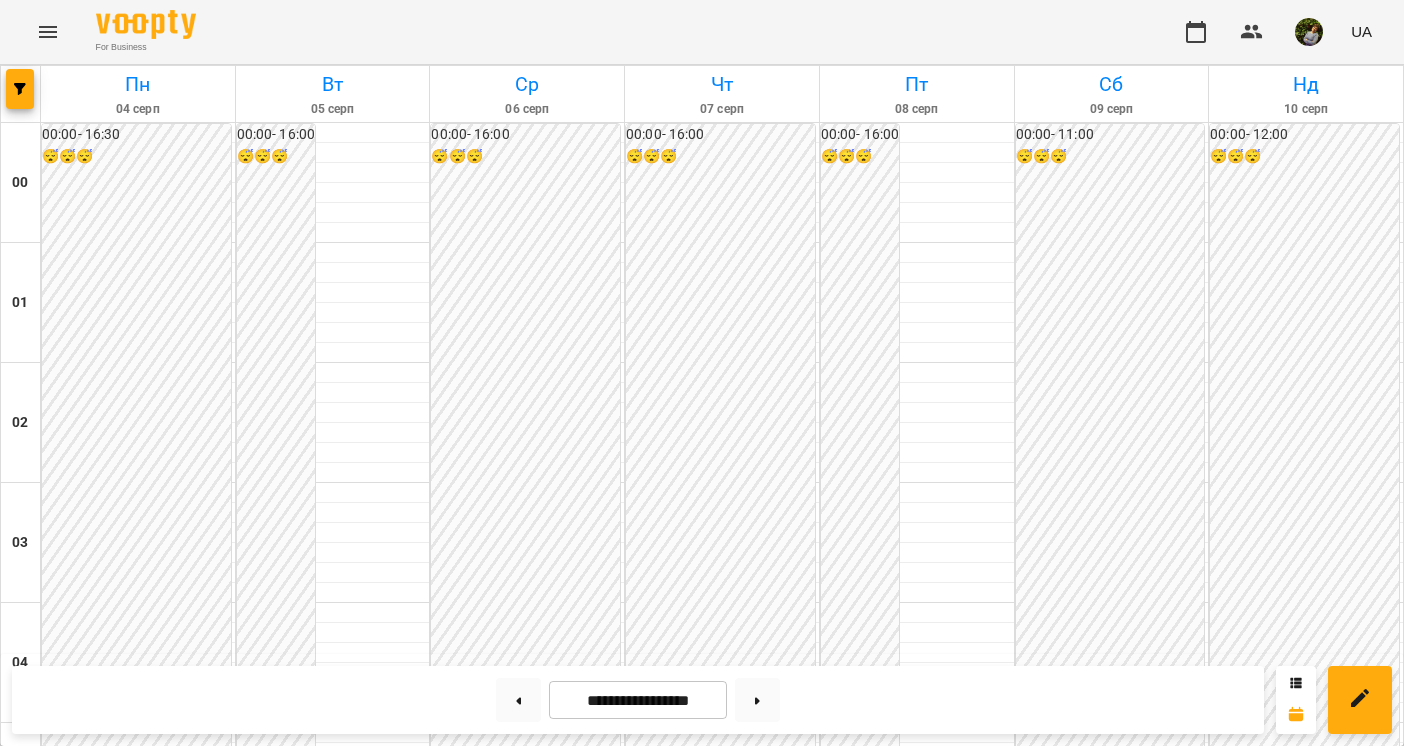 scroll, scrollTop: 2346, scrollLeft: 0, axis: vertical 